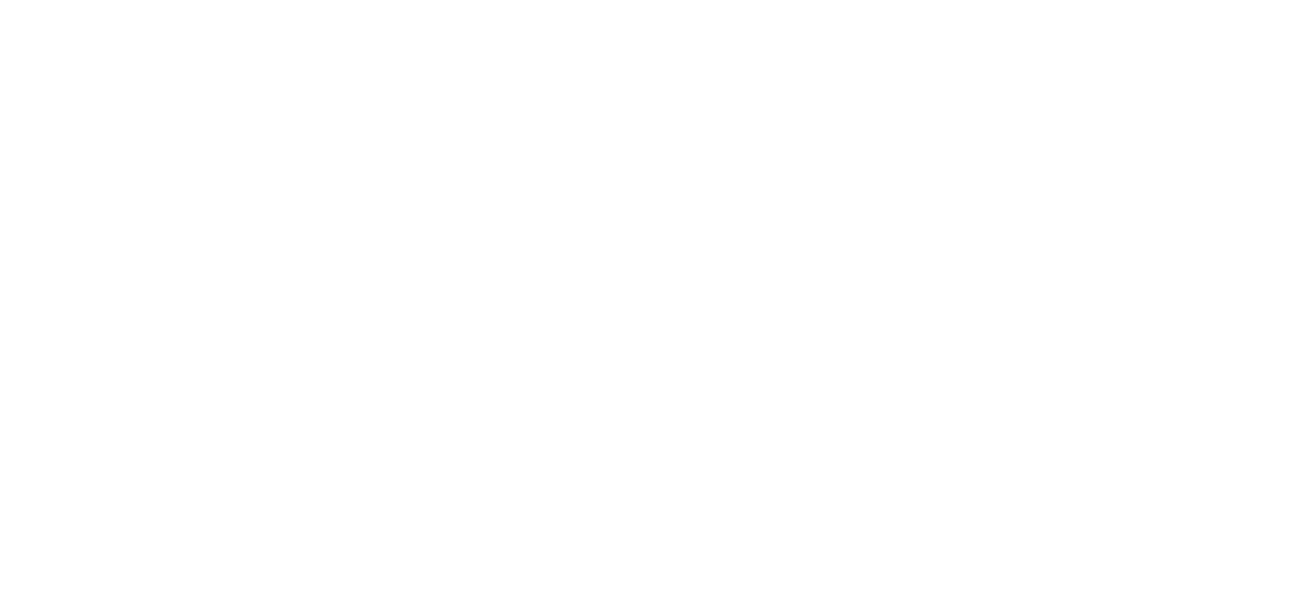scroll, scrollTop: 0, scrollLeft: 0, axis: both 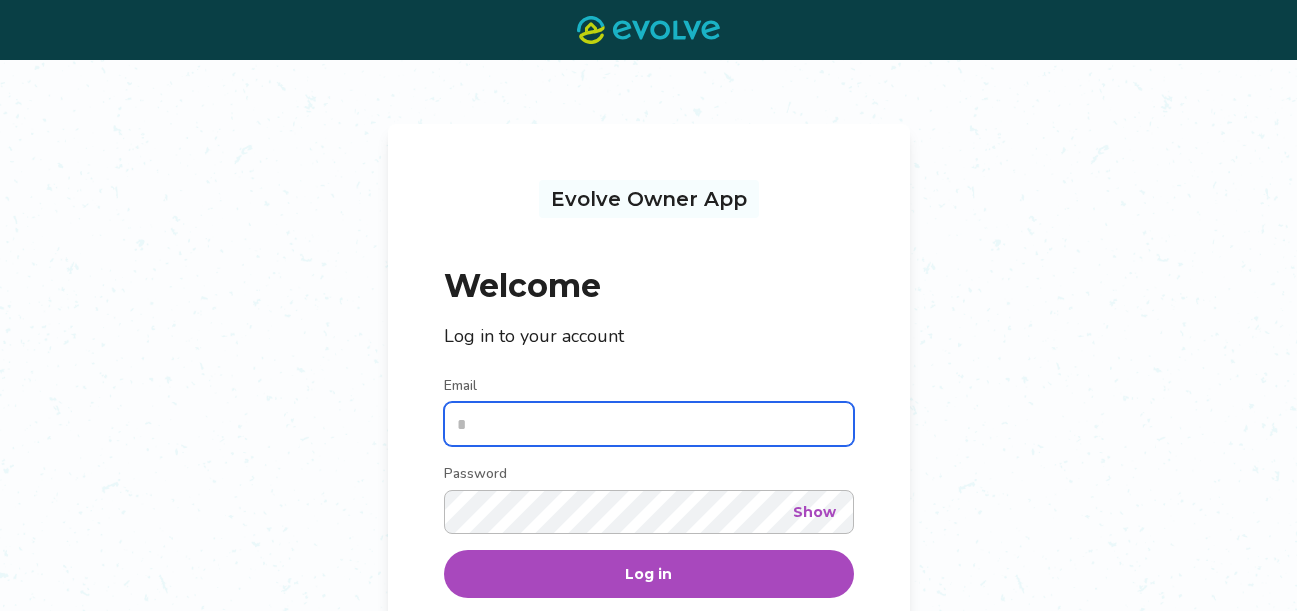 click on "Email" at bounding box center [649, 424] 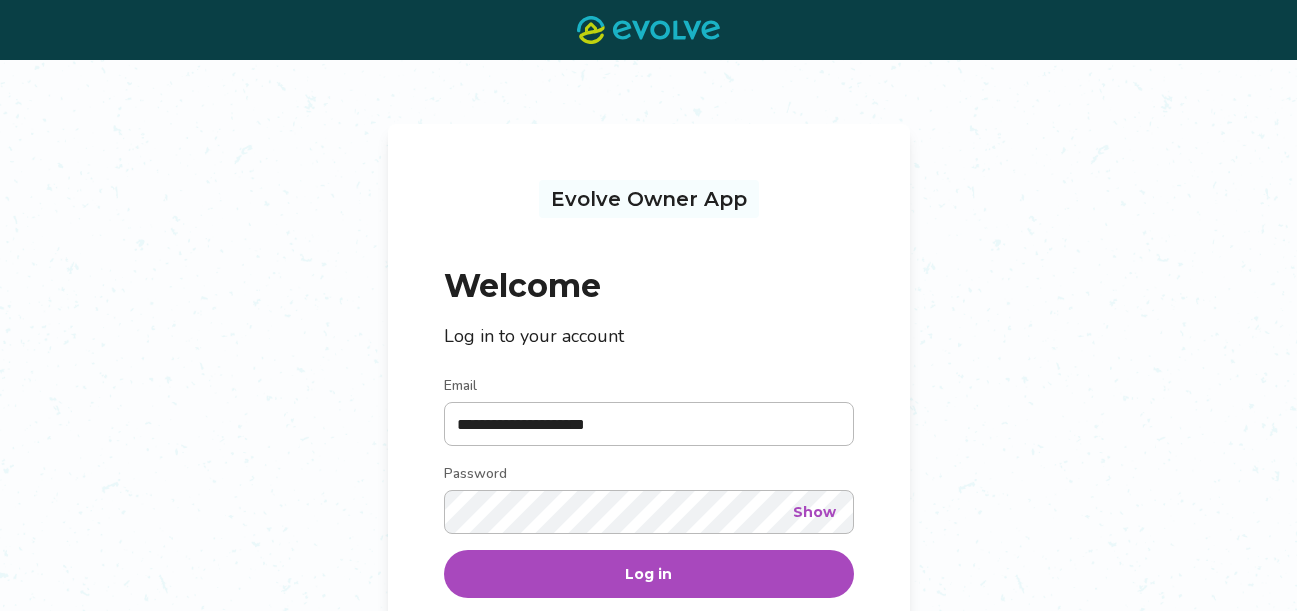 click on "Log in" at bounding box center (649, 574) 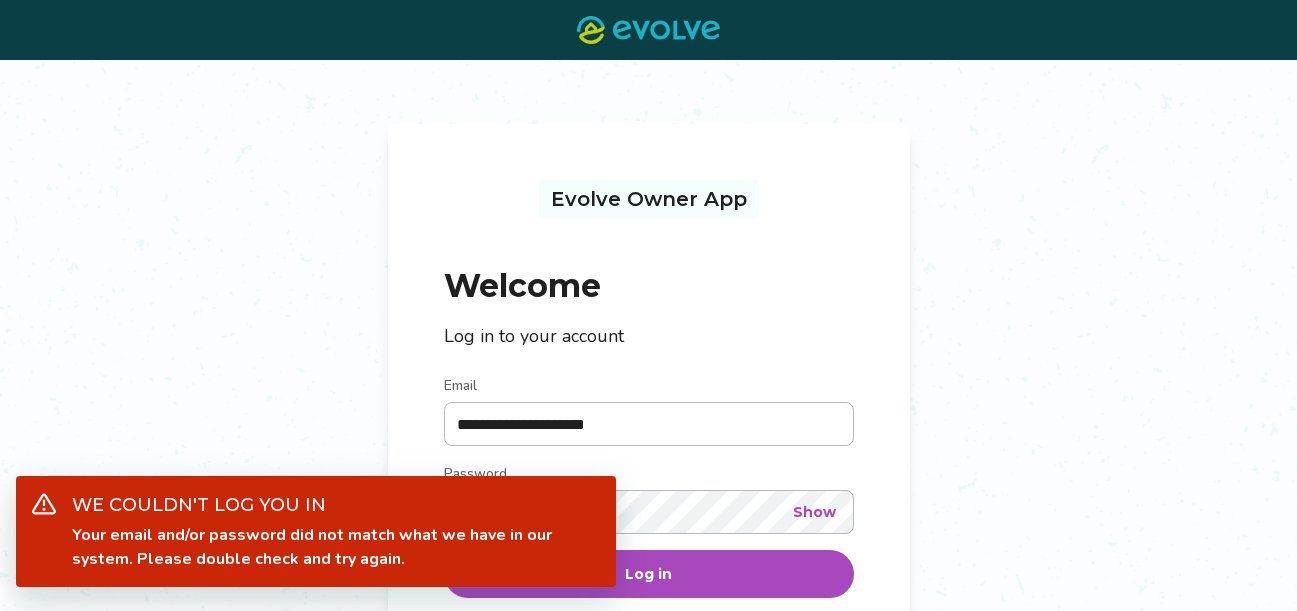 click on "Show" at bounding box center (814, 512) 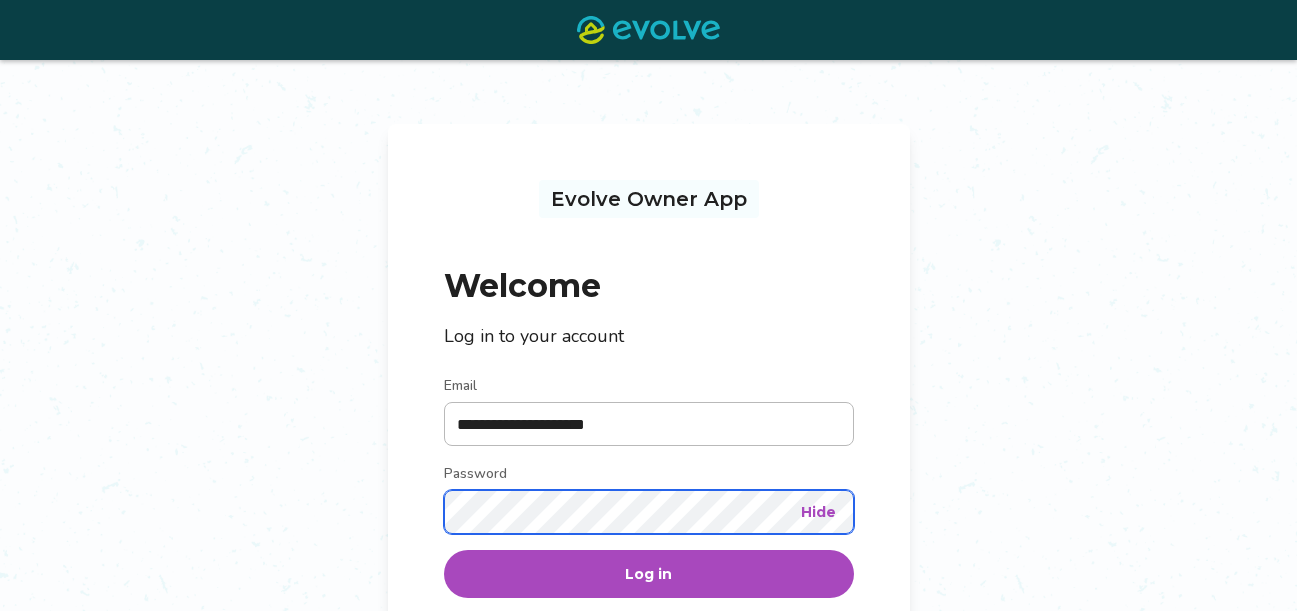 scroll, scrollTop: 212, scrollLeft: 0, axis: vertical 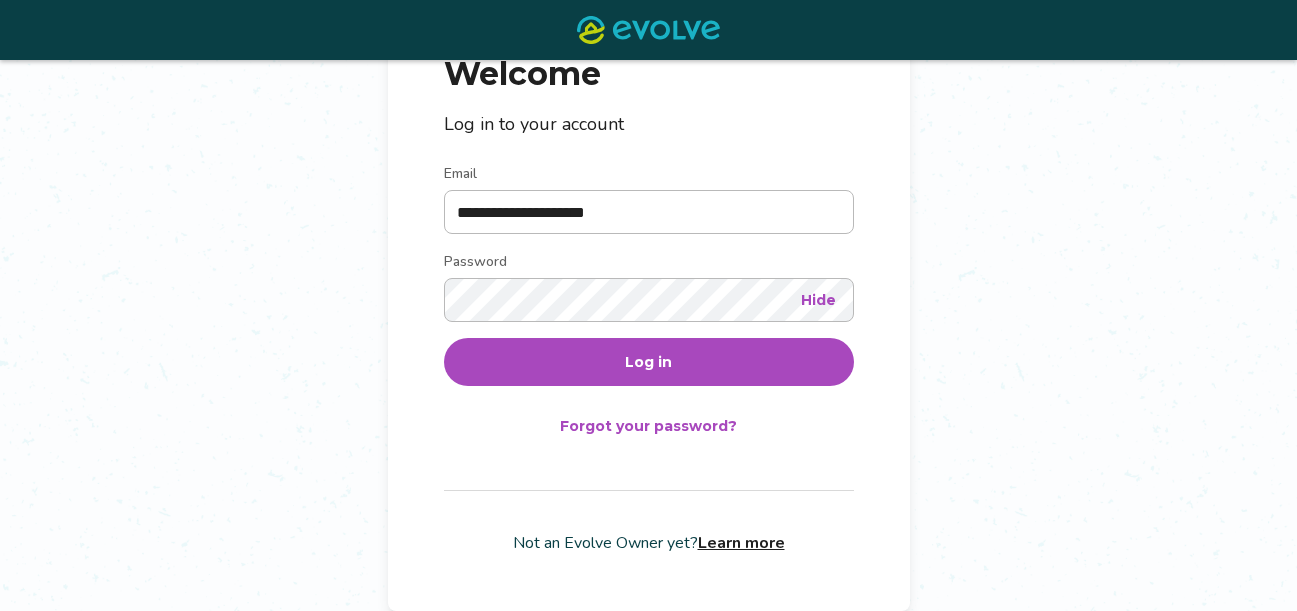 click on "Log in" at bounding box center [649, 362] 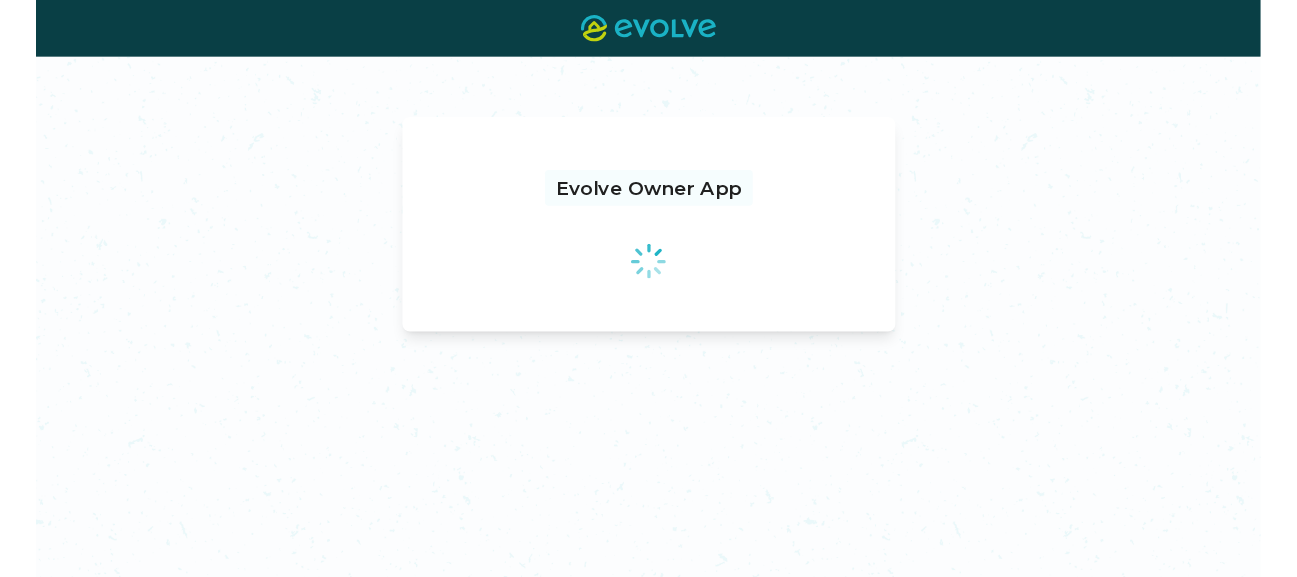 scroll, scrollTop: 0, scrollLeft: 0, axis: both 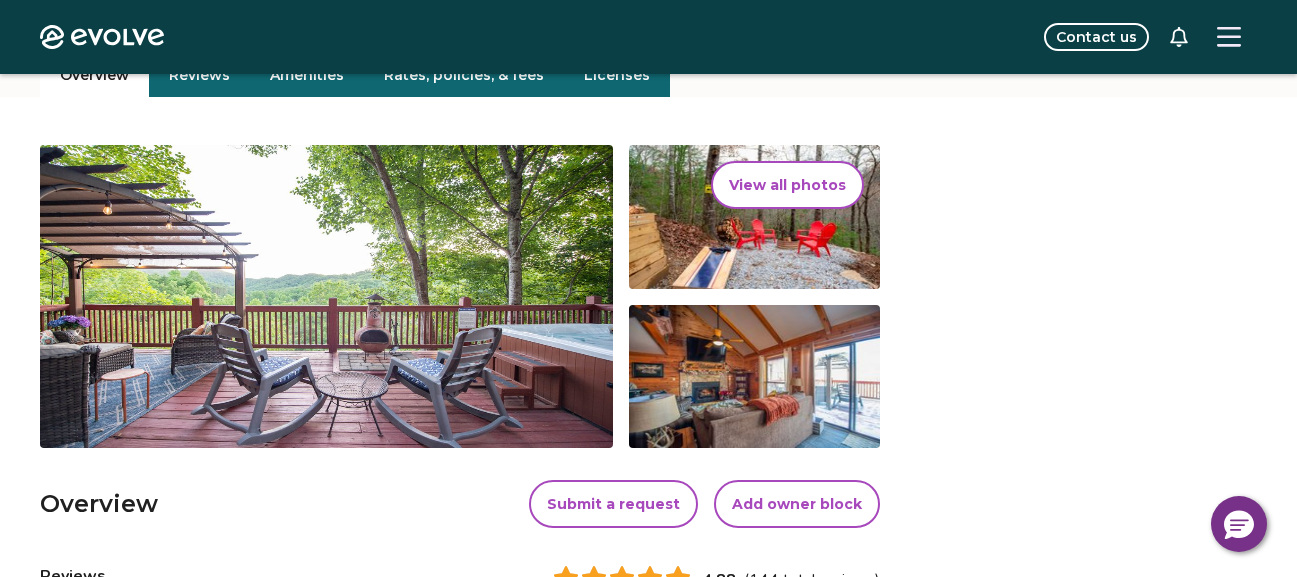 click on "View all photos" at bounding box center (787, 185) 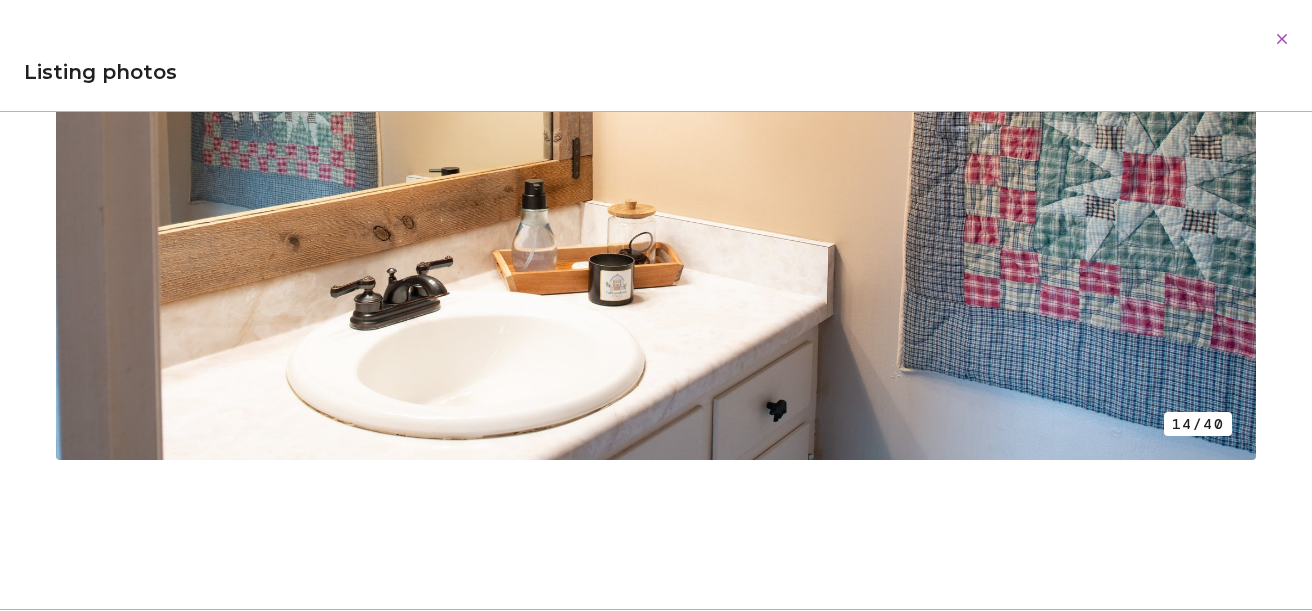 scroll, scrollTop: 9697, scrollLeft: 0, axis: vertical 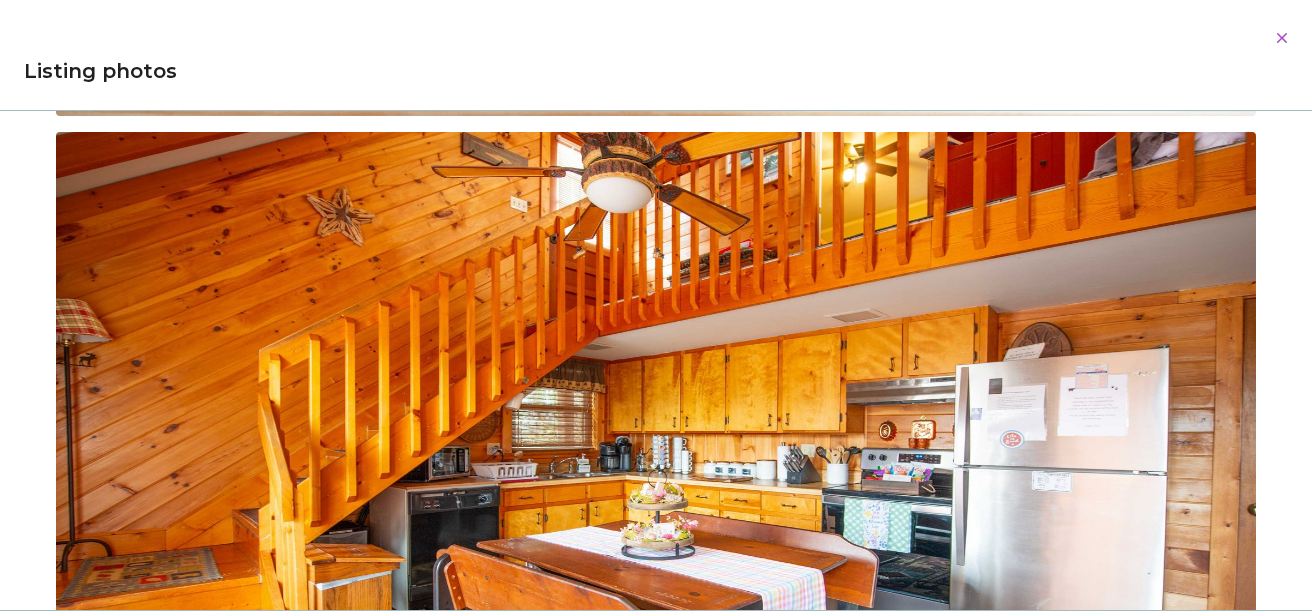 click at bounding box center (1282, 38) 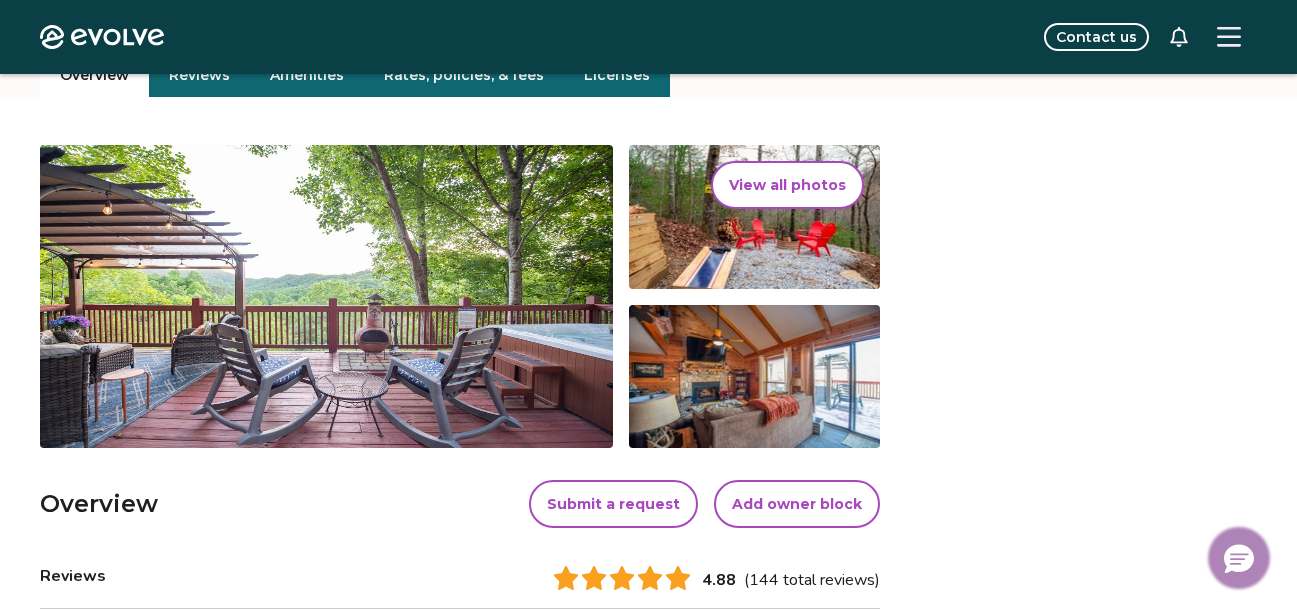 click 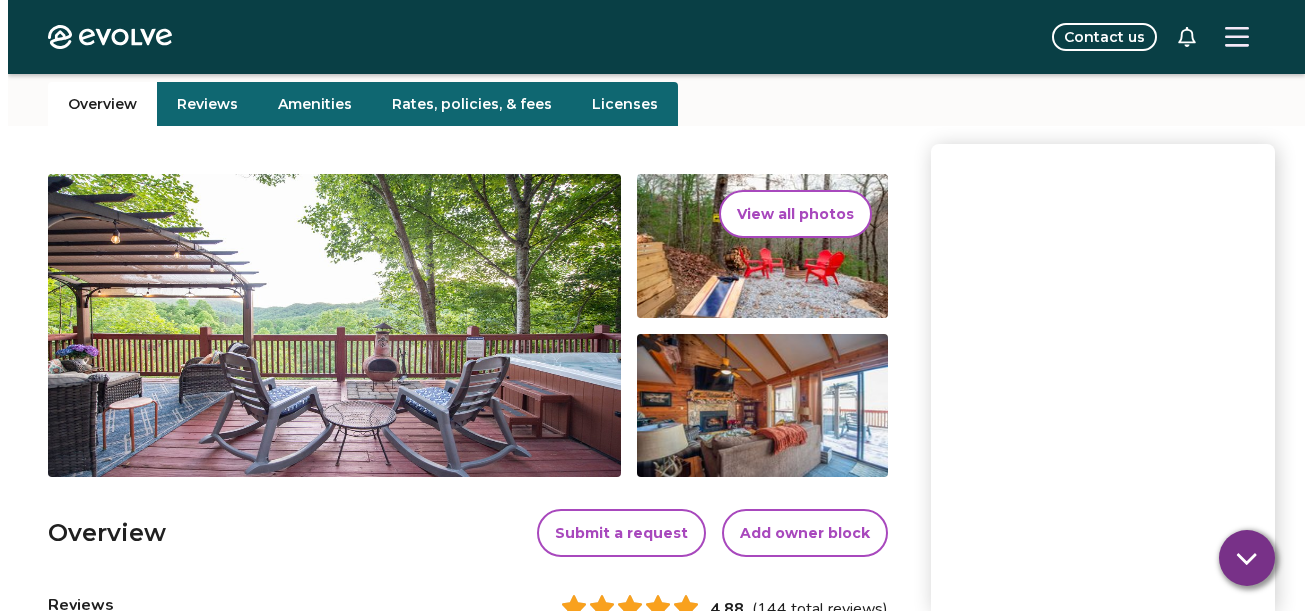 scroll, scrollTop: 210, scrollLeft: 0, axis: vertical 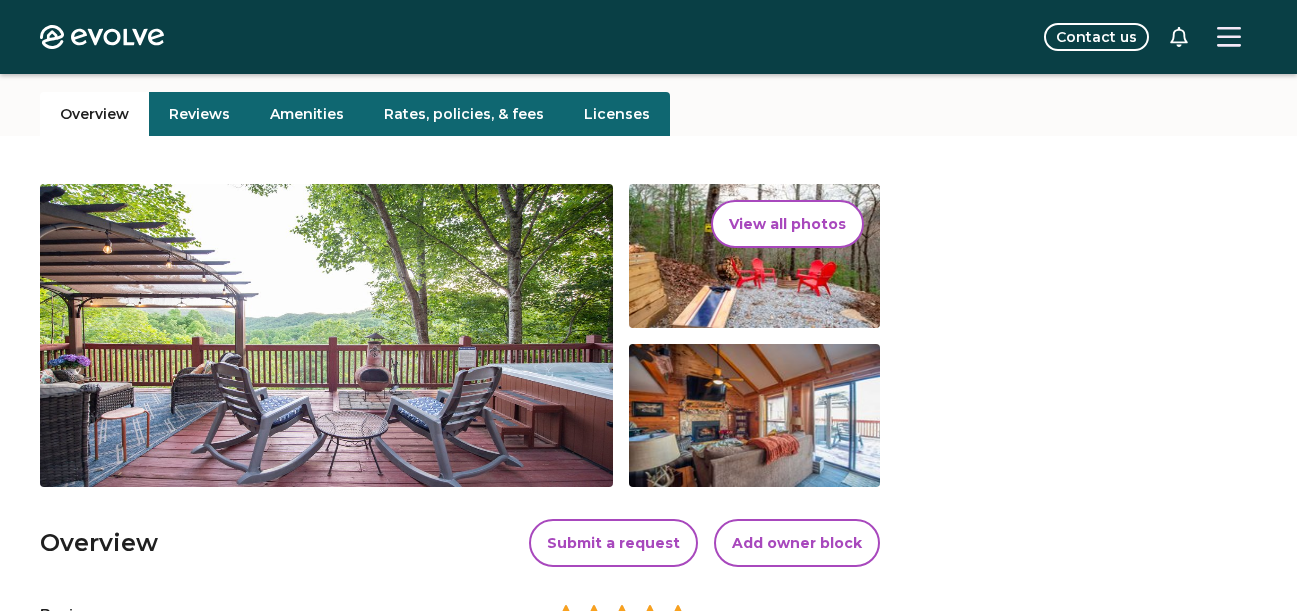 click 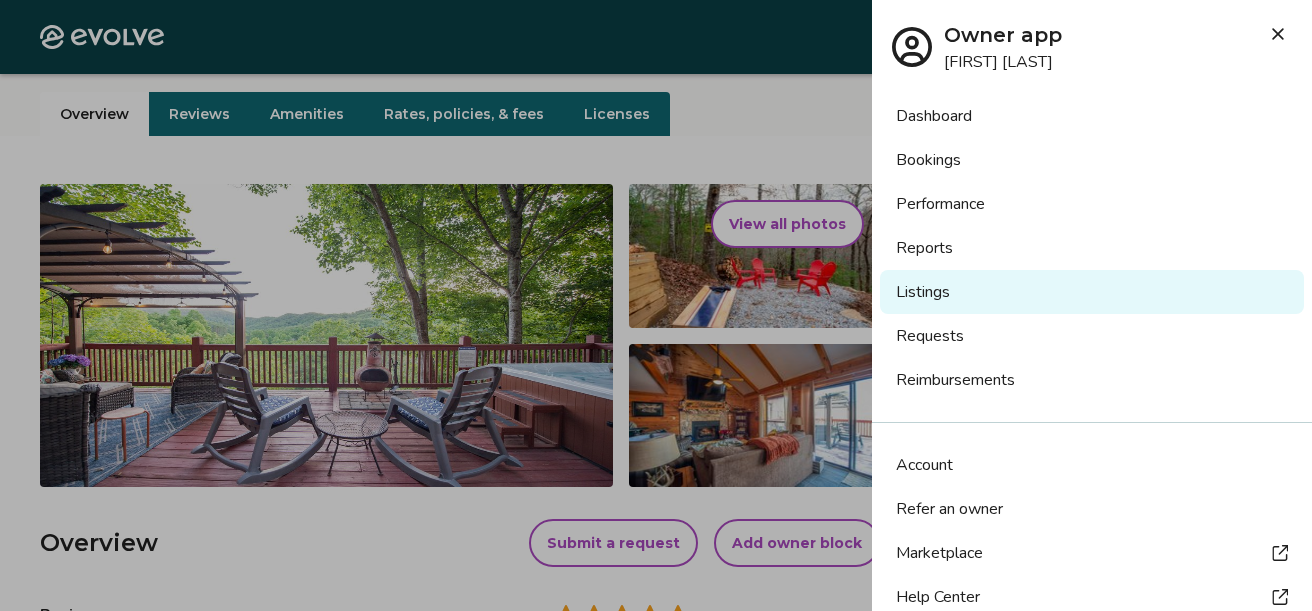 click on "Performance" at bounding box center [1092, 204] 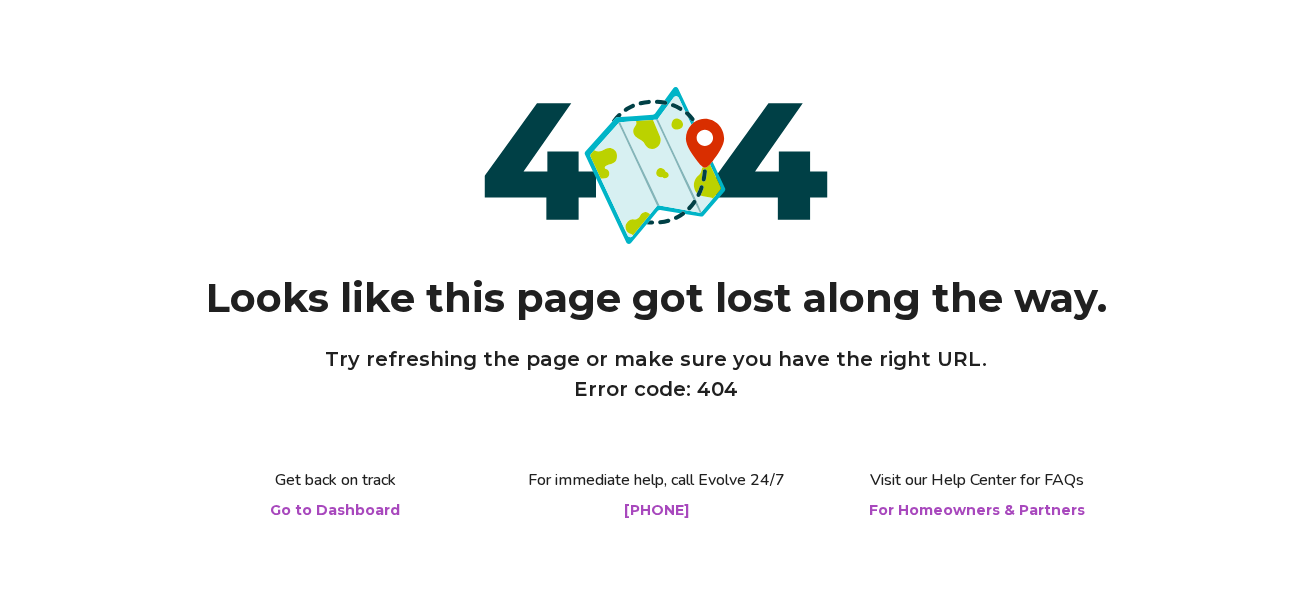 scroll, scrollTop: 0, scrollLeft: 0, axis: both 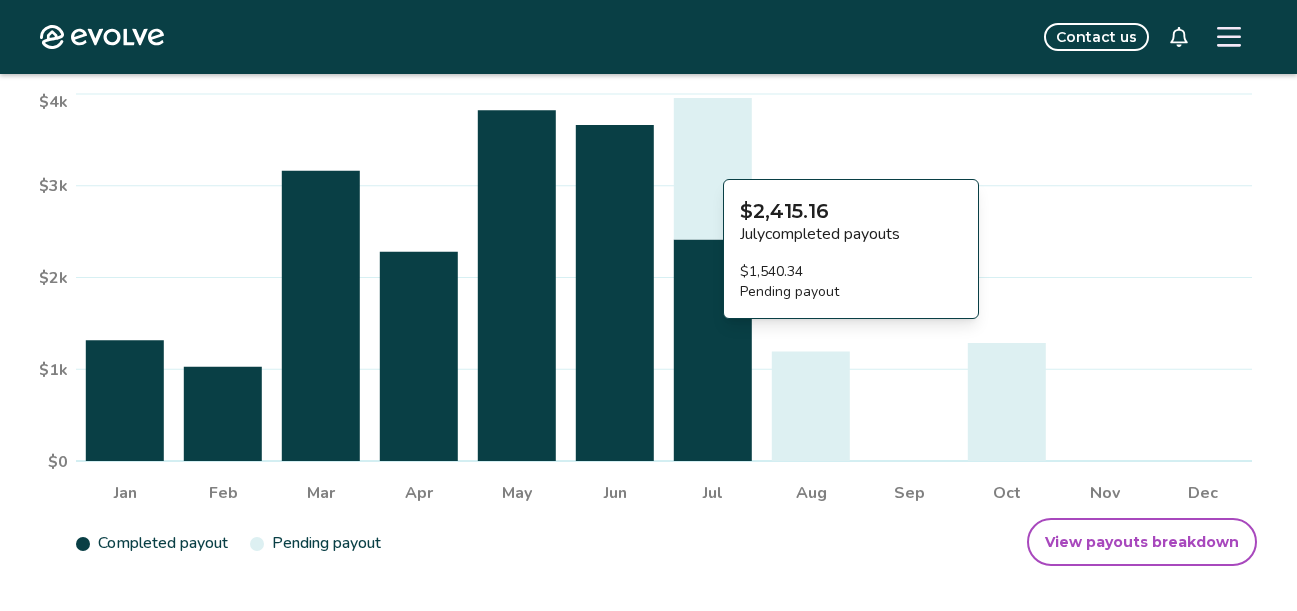 click 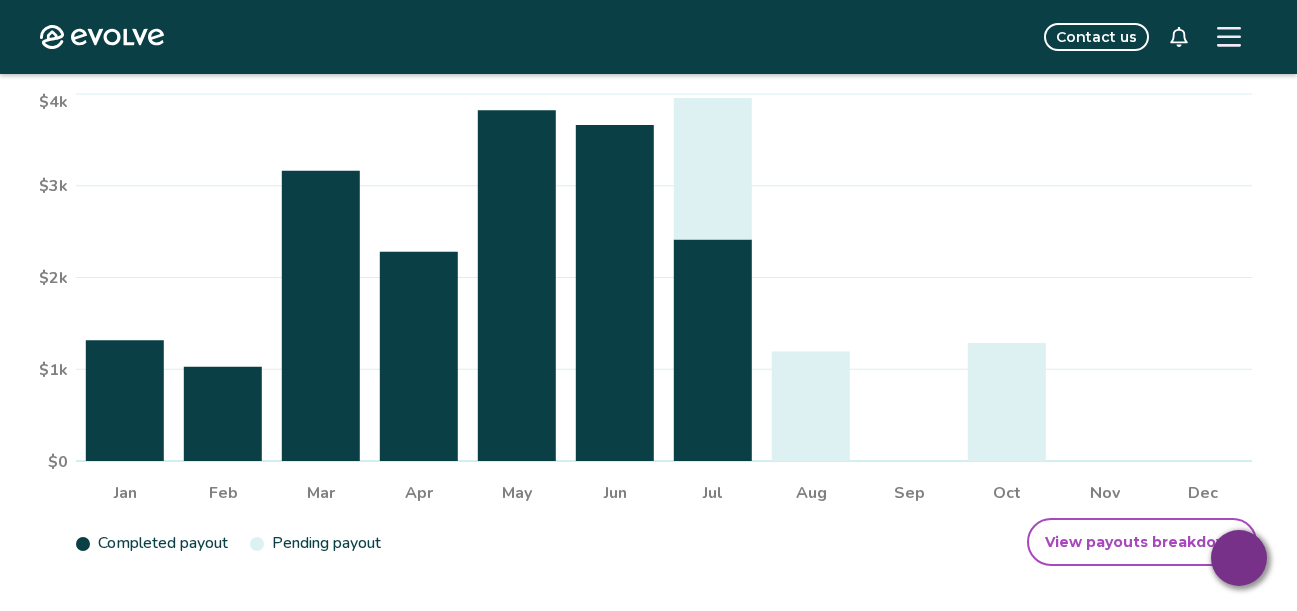 click at bounding box center (1229, 37) 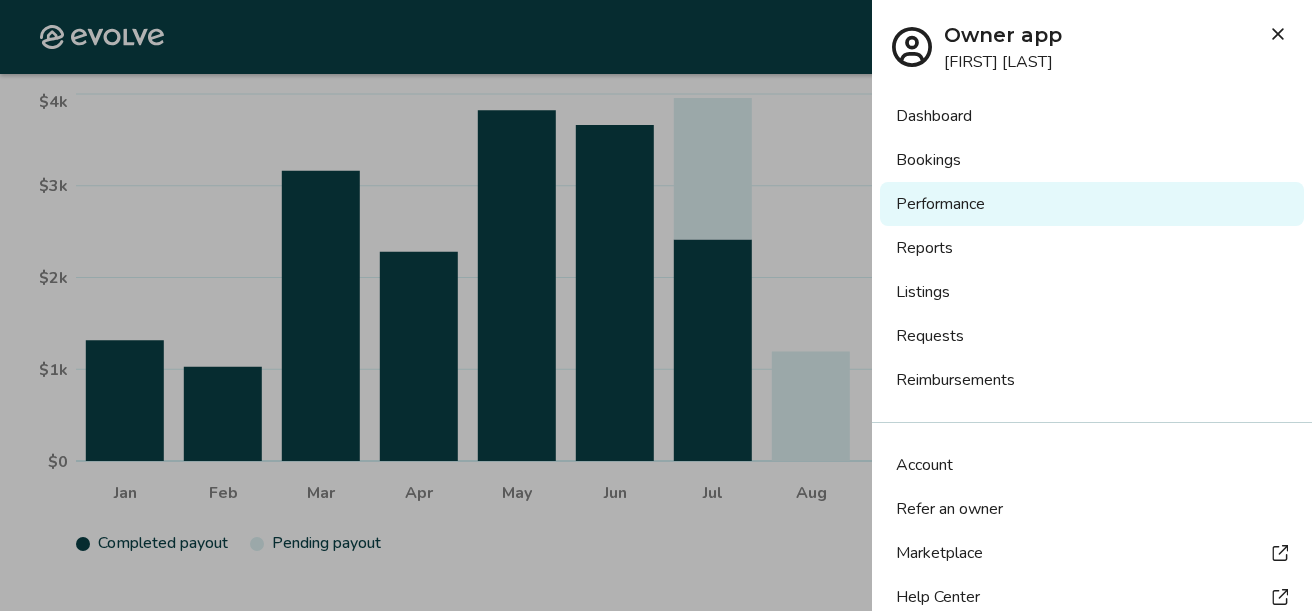 click on "Requests" at bounding box center (1092, 336) 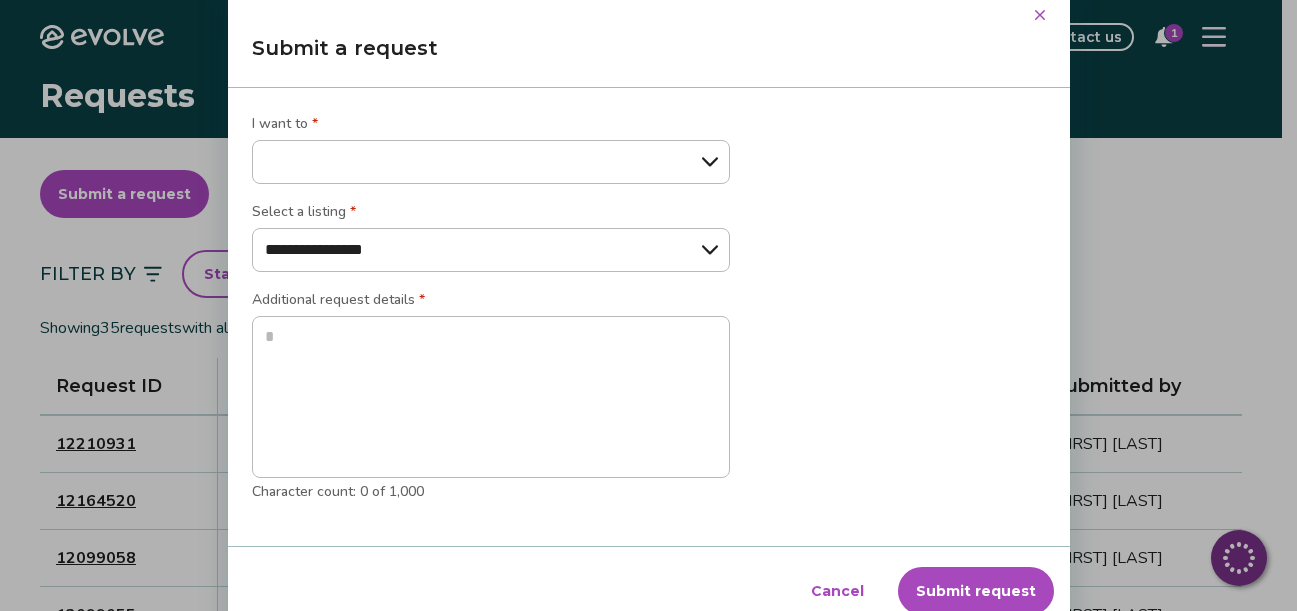 type on "*" 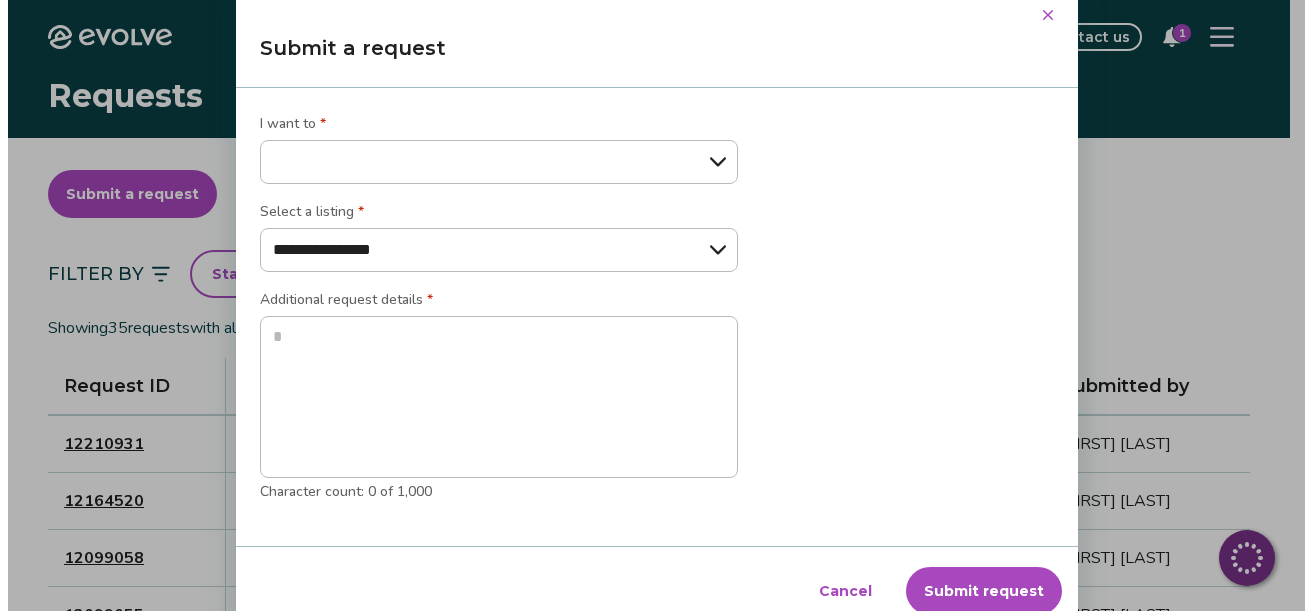 scroll, scrollTop: 0, scrollLeft: 0, axis: both 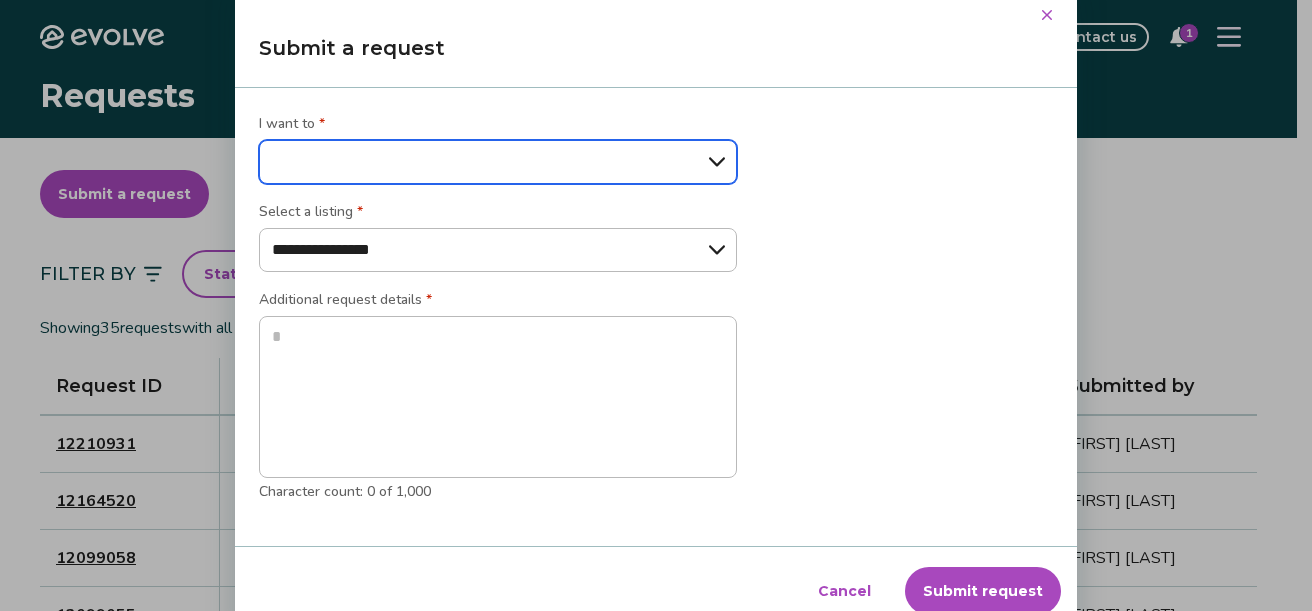 click on "**********" at bounding box center (498, 162) 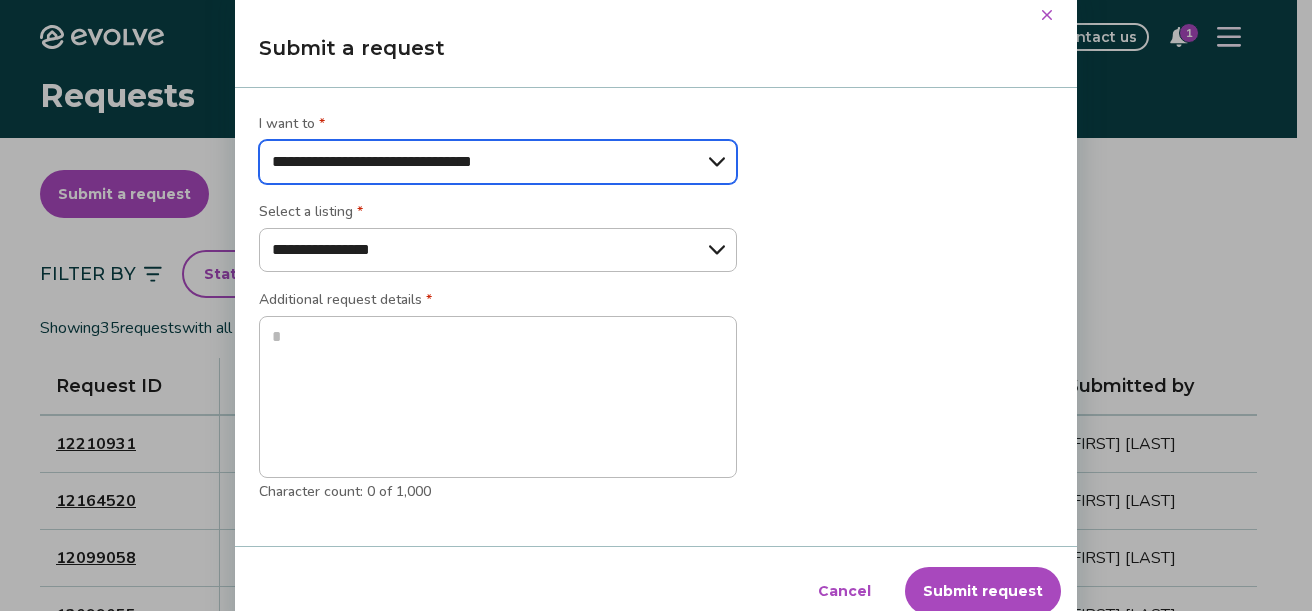 click on "**********" at bounding box center [498, 162] 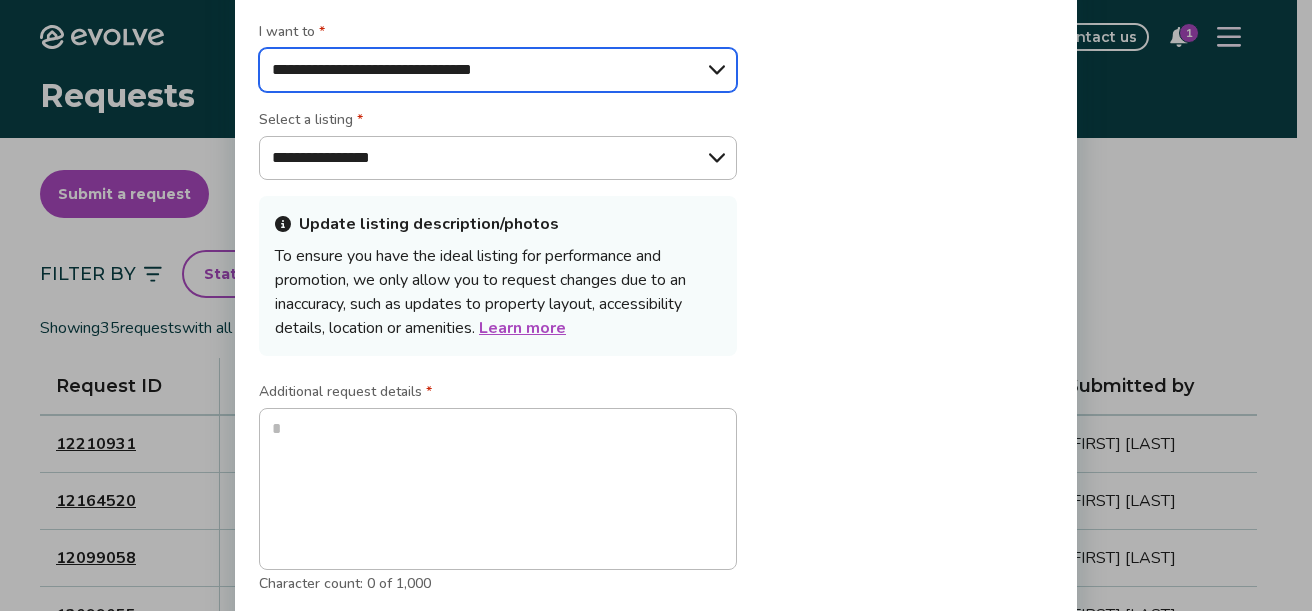 type on "*" 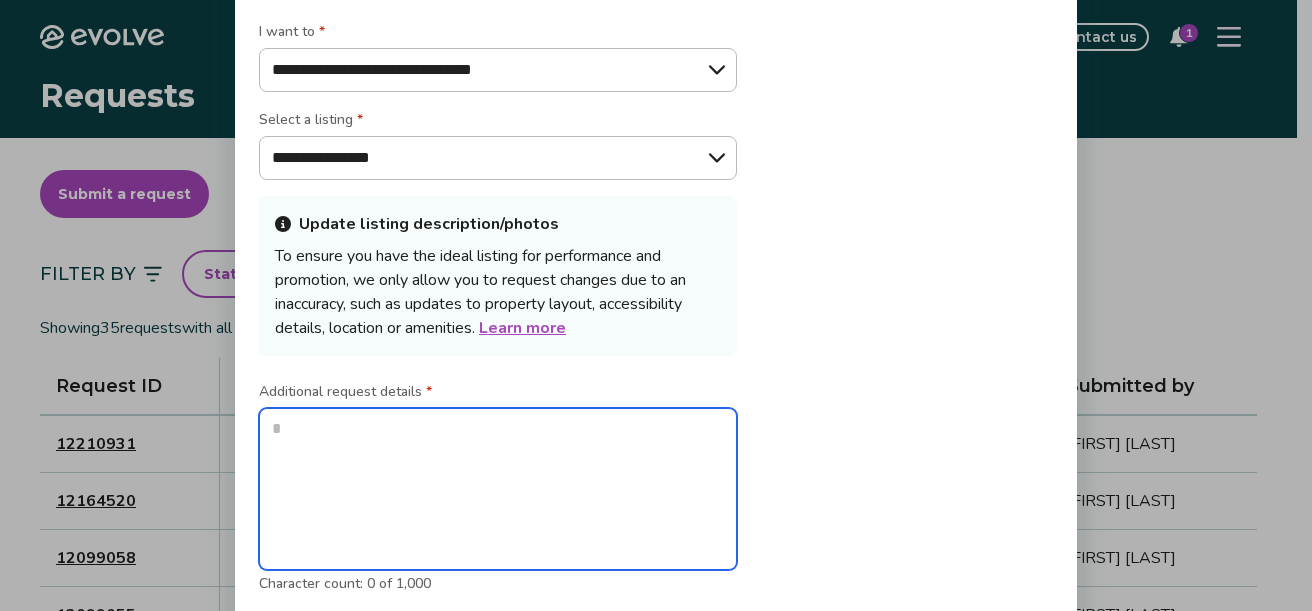 click at bounding box center [498, 489] 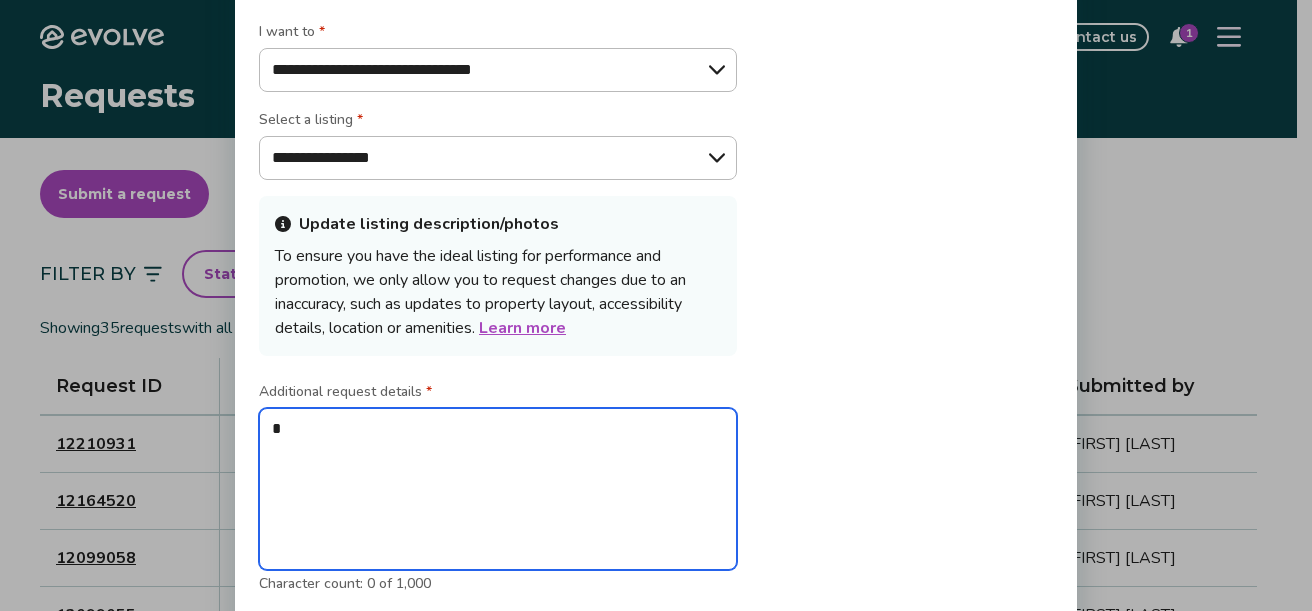 type on "*" 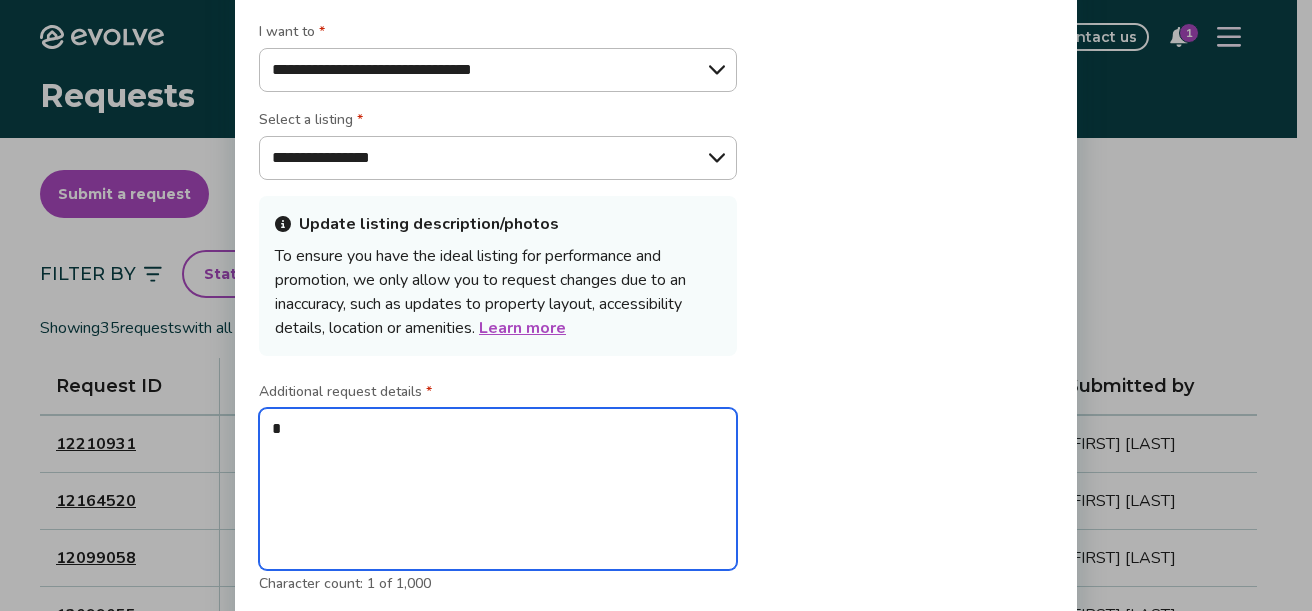 type on "**" 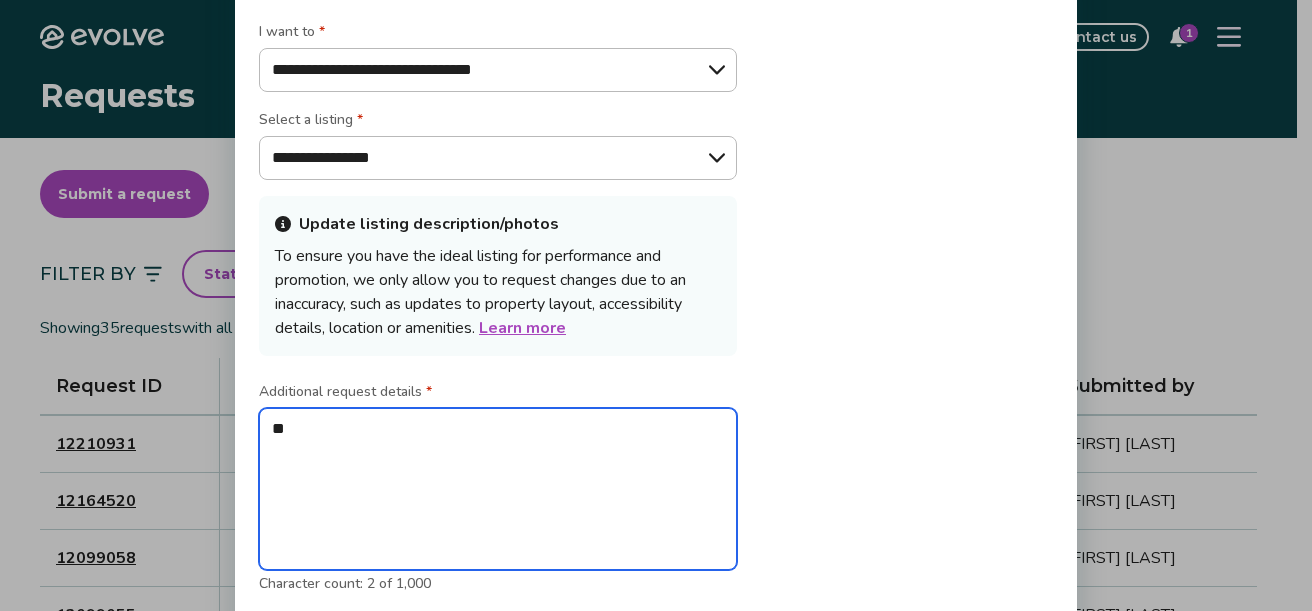 type on "***" 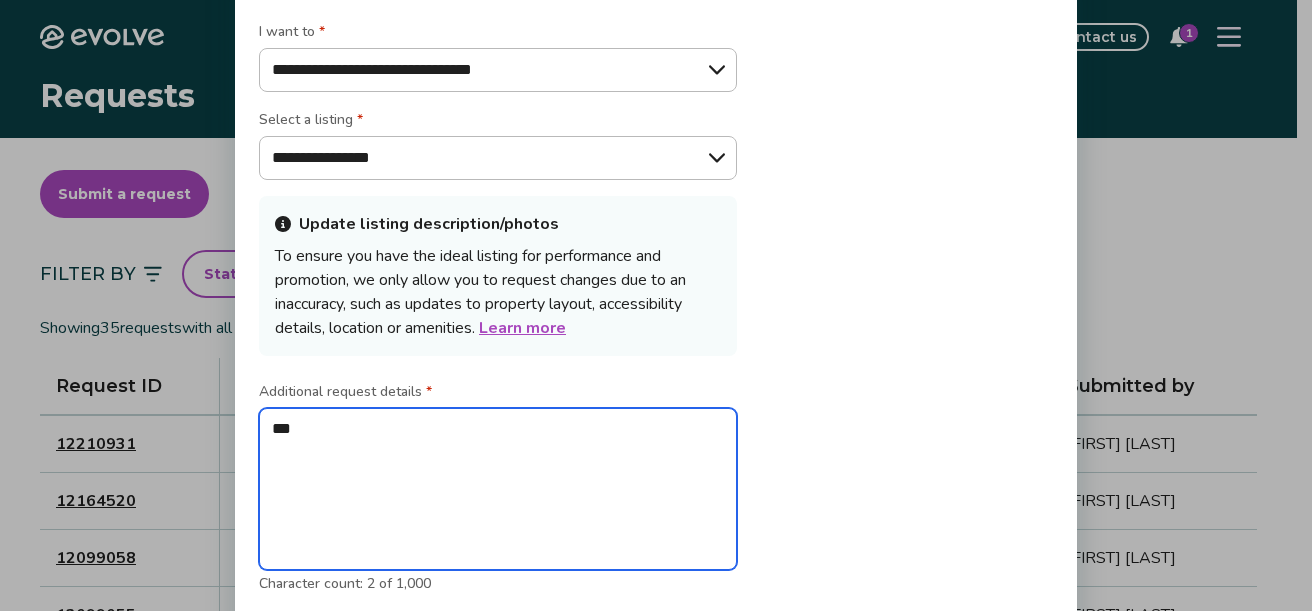 type on "*" 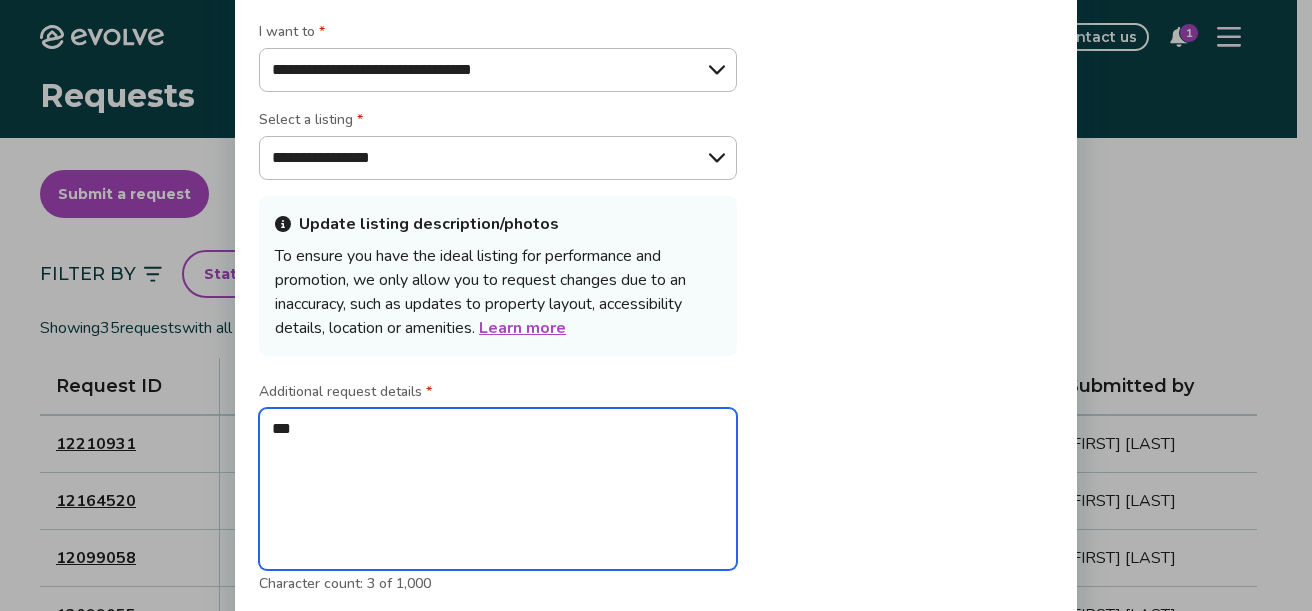 type on "**" 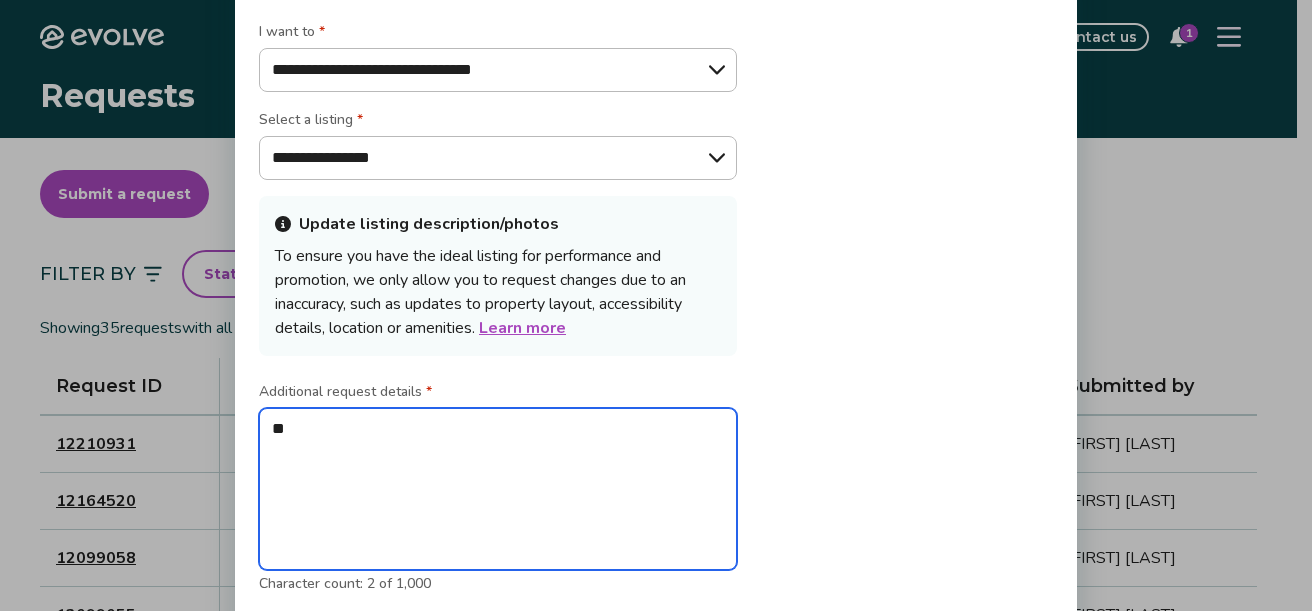 type on "***" 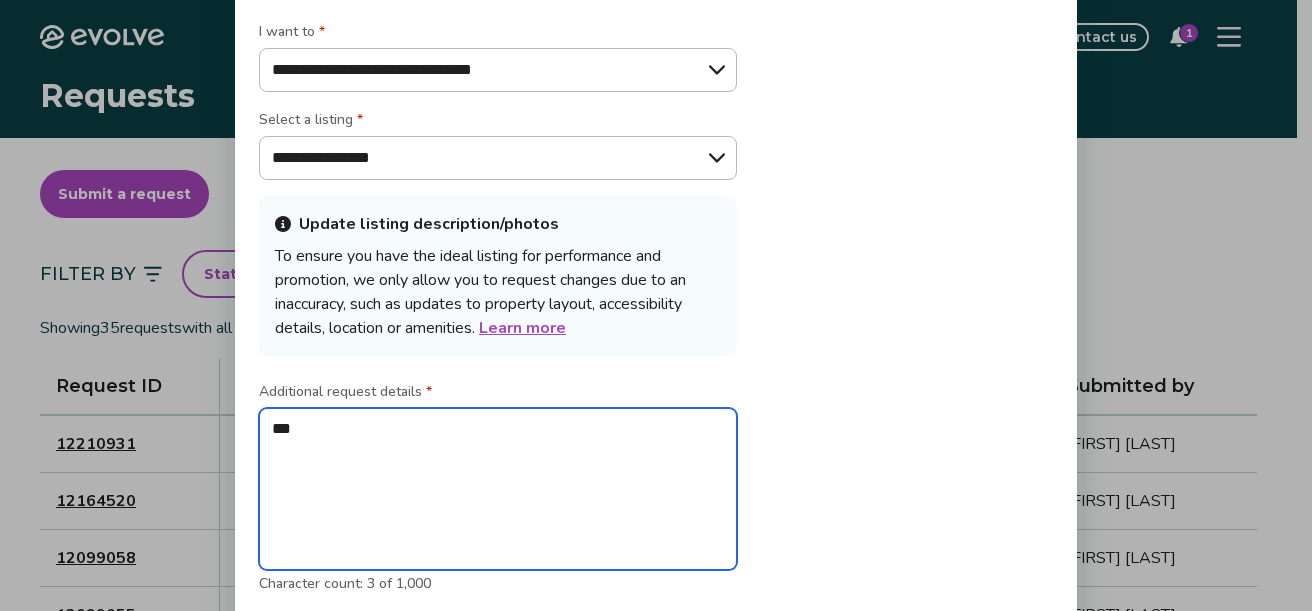 type on "****" 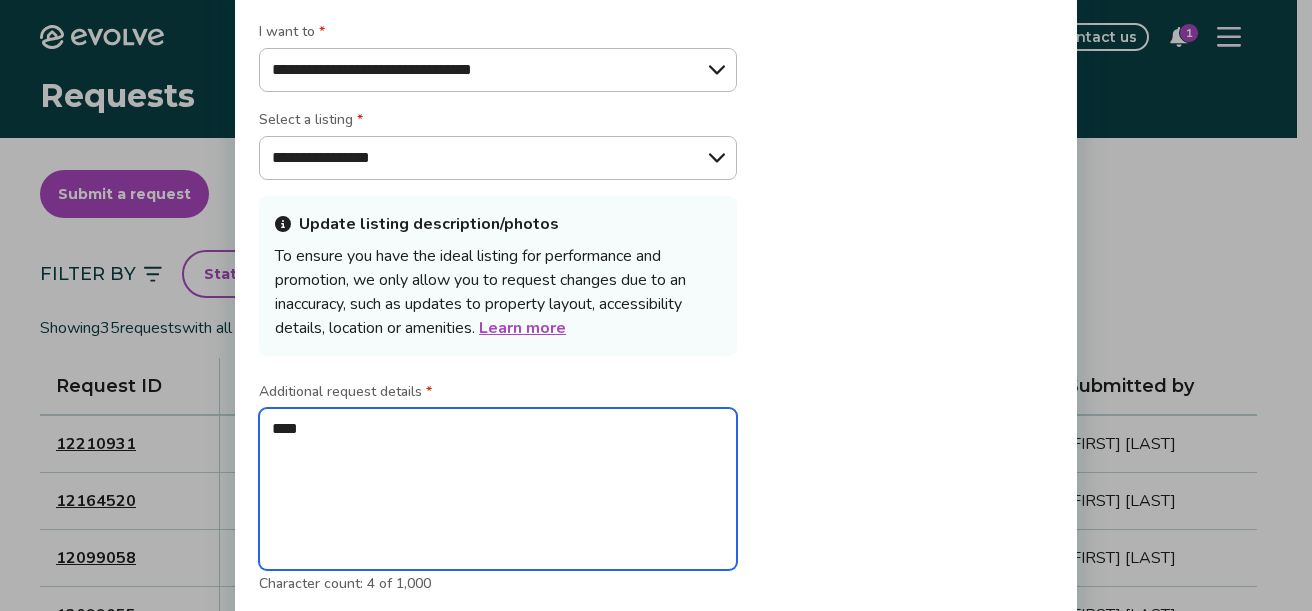 type on "****" 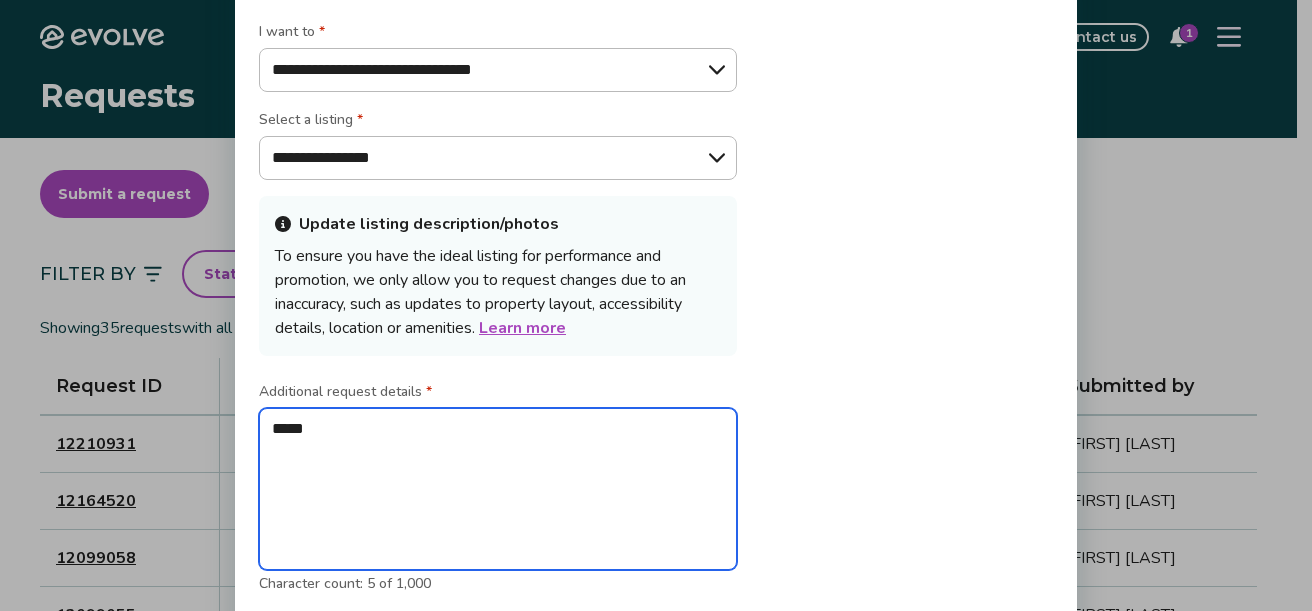 type on "******" 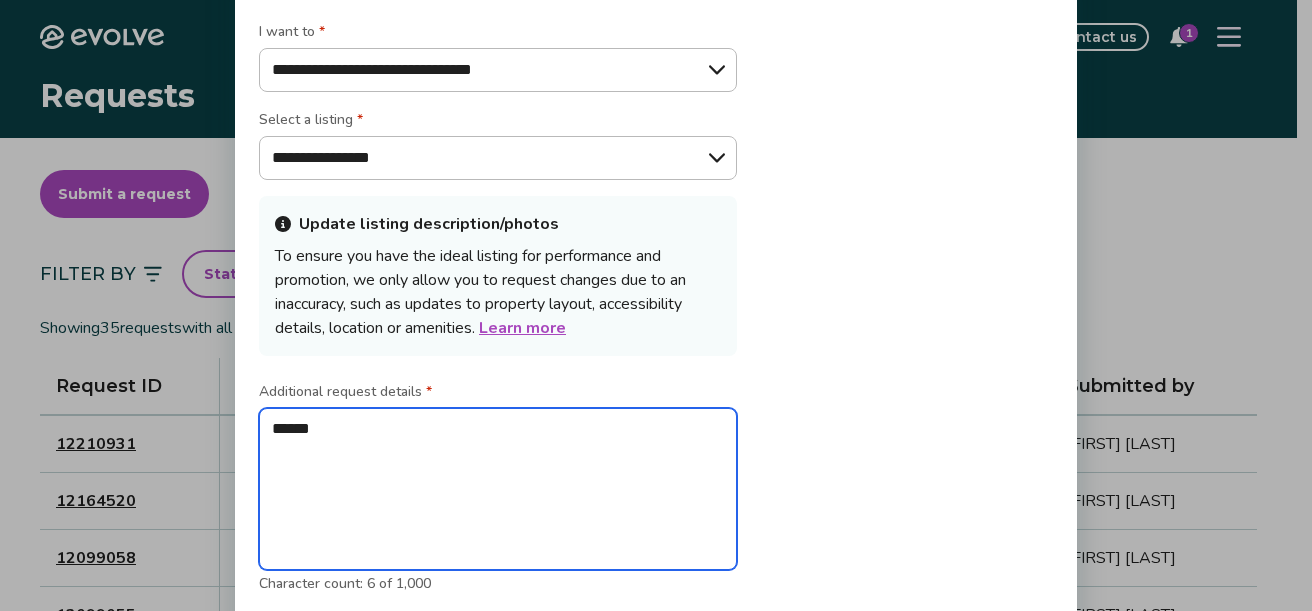 type on "*******" 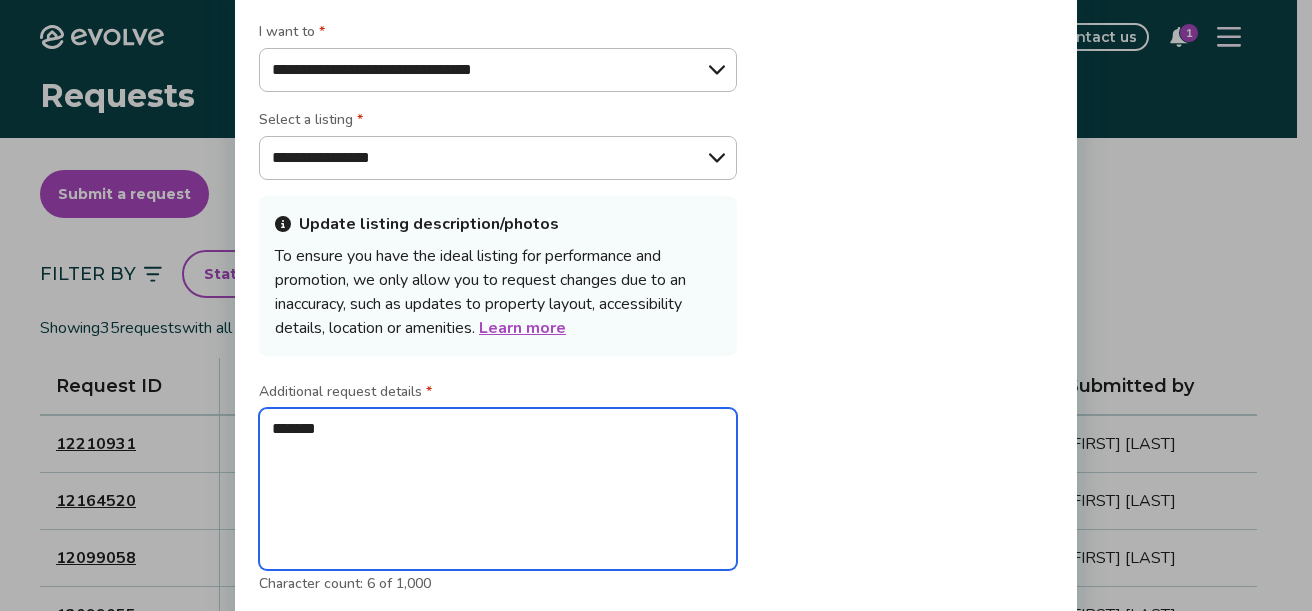 type on "*******" 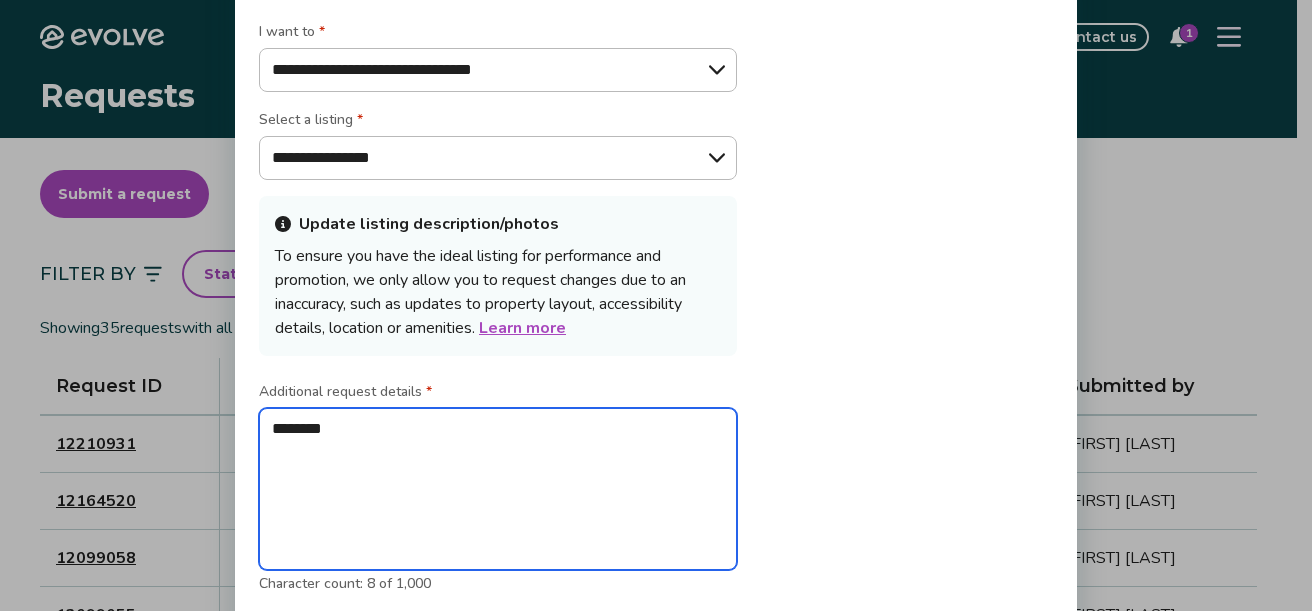 type on "*********" 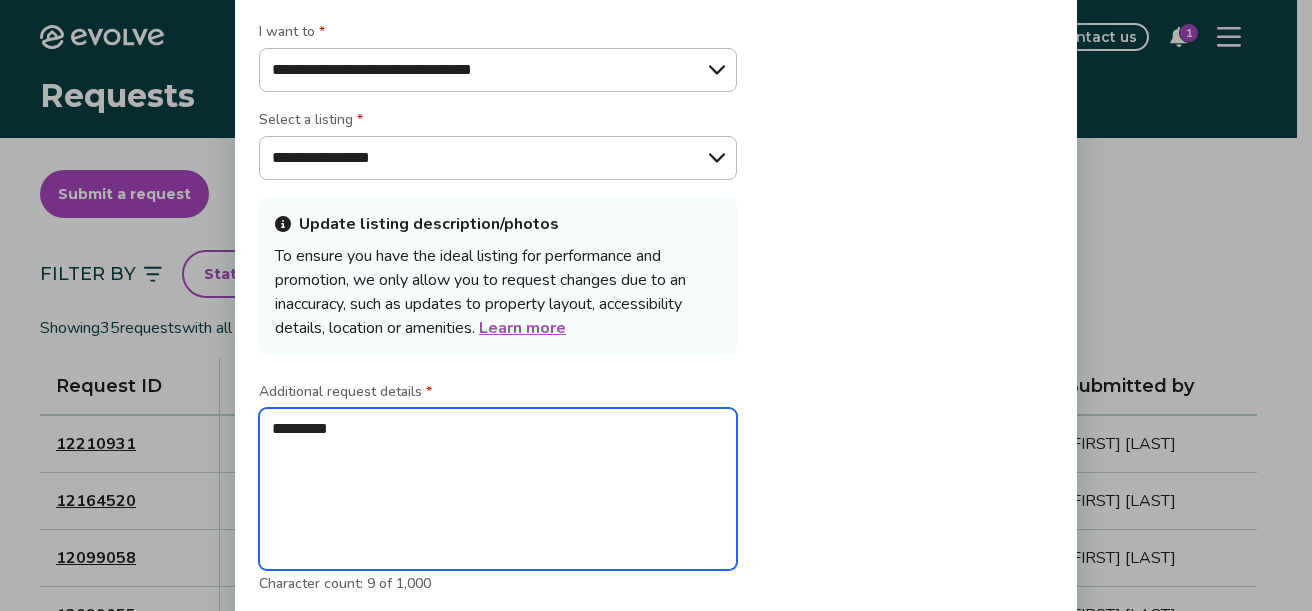 type on "**********" 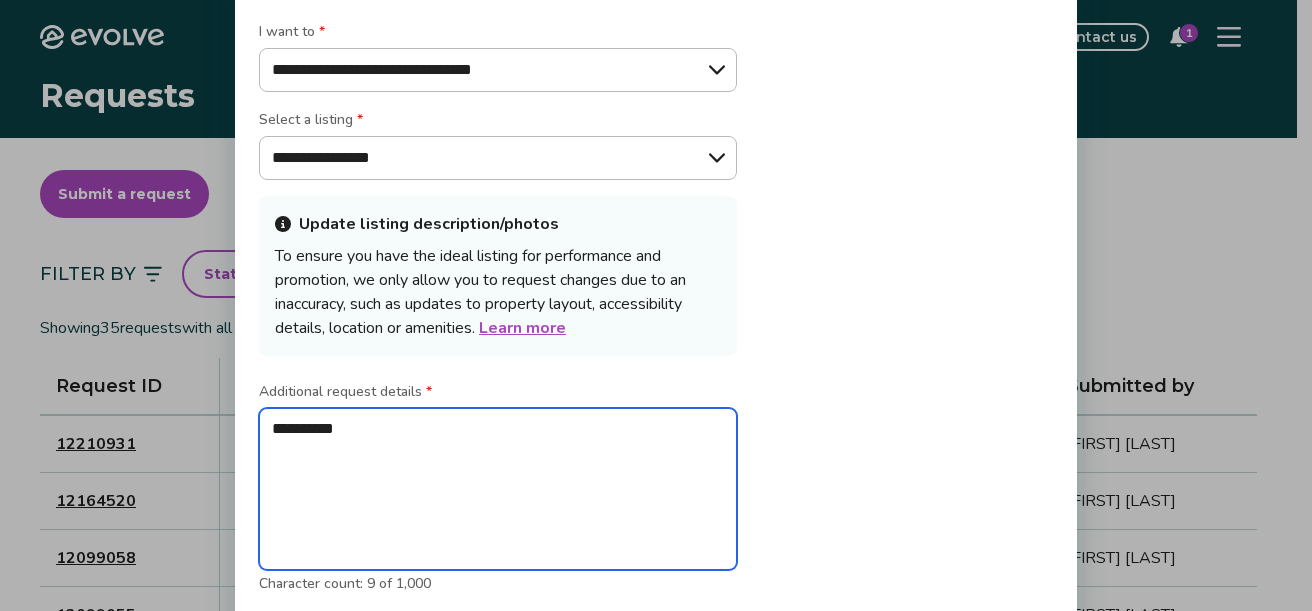 type on "**********" 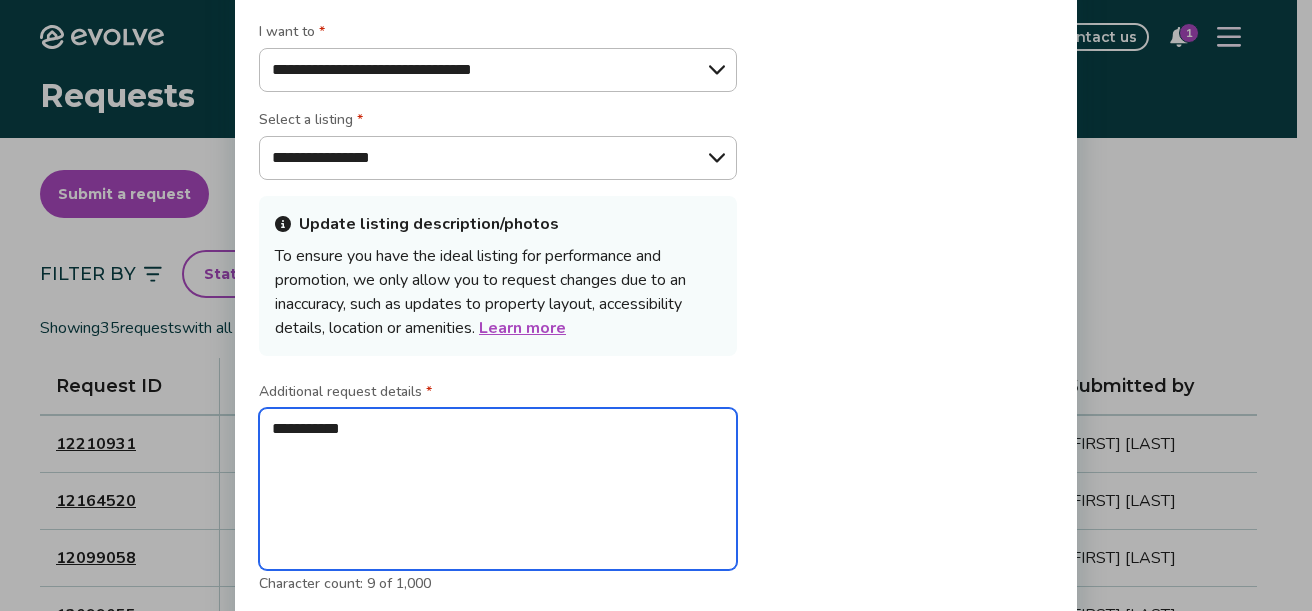 type on "*" 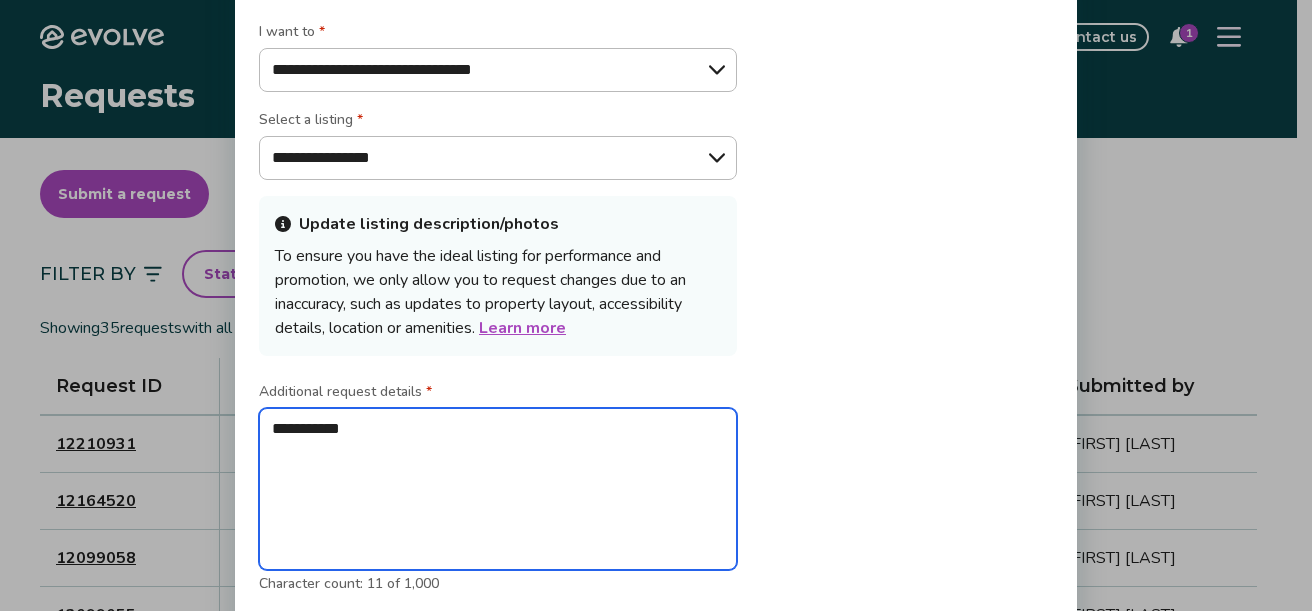 type on "**********" 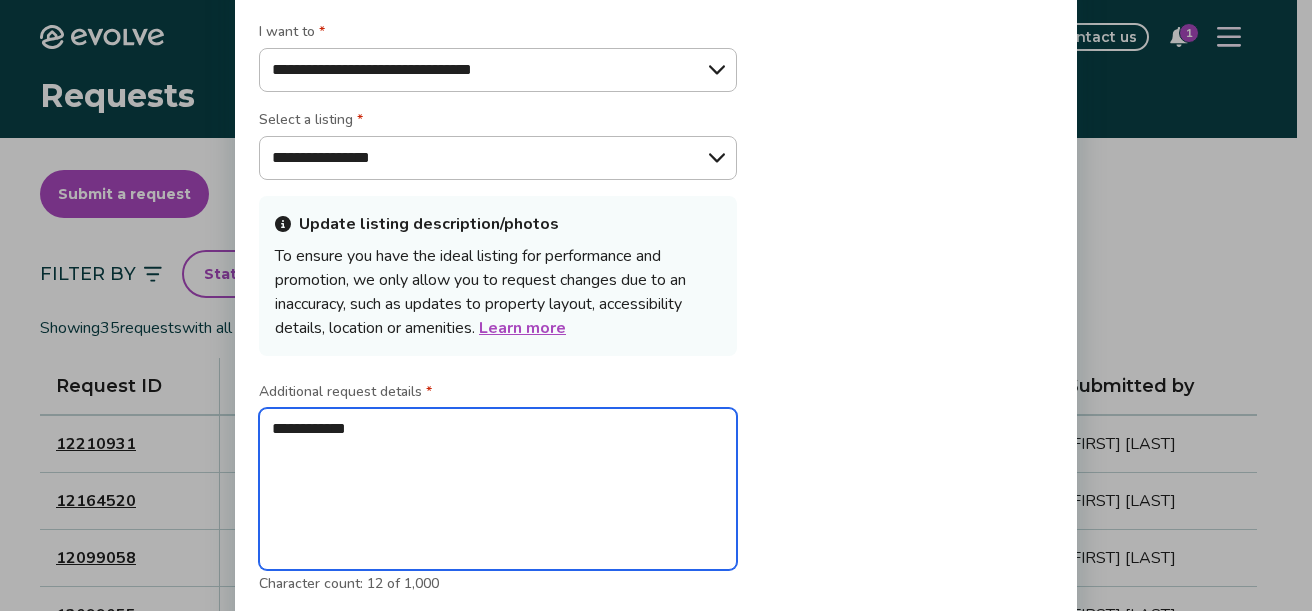 type on "**********" 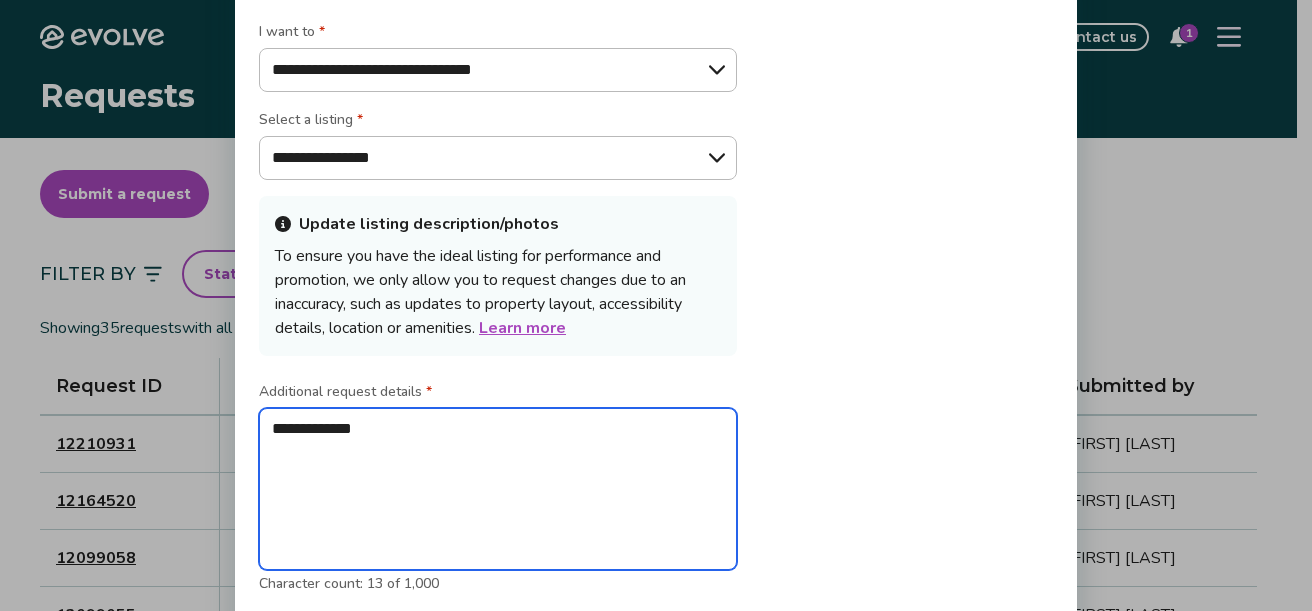 type on "**********" 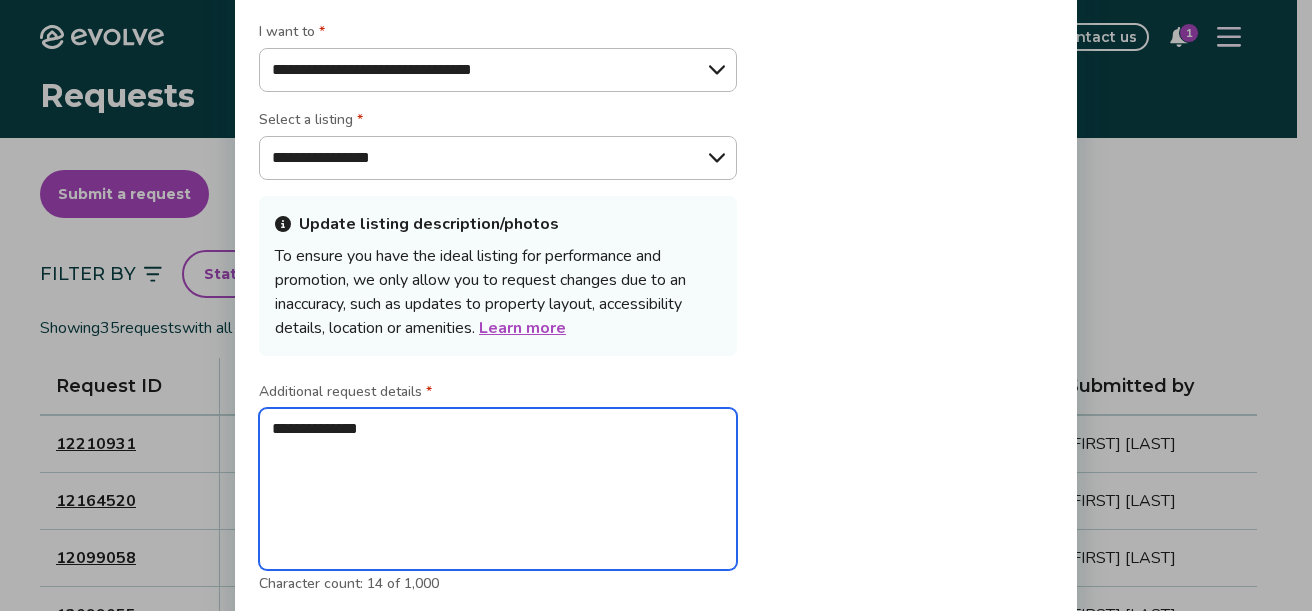 type on "**********" 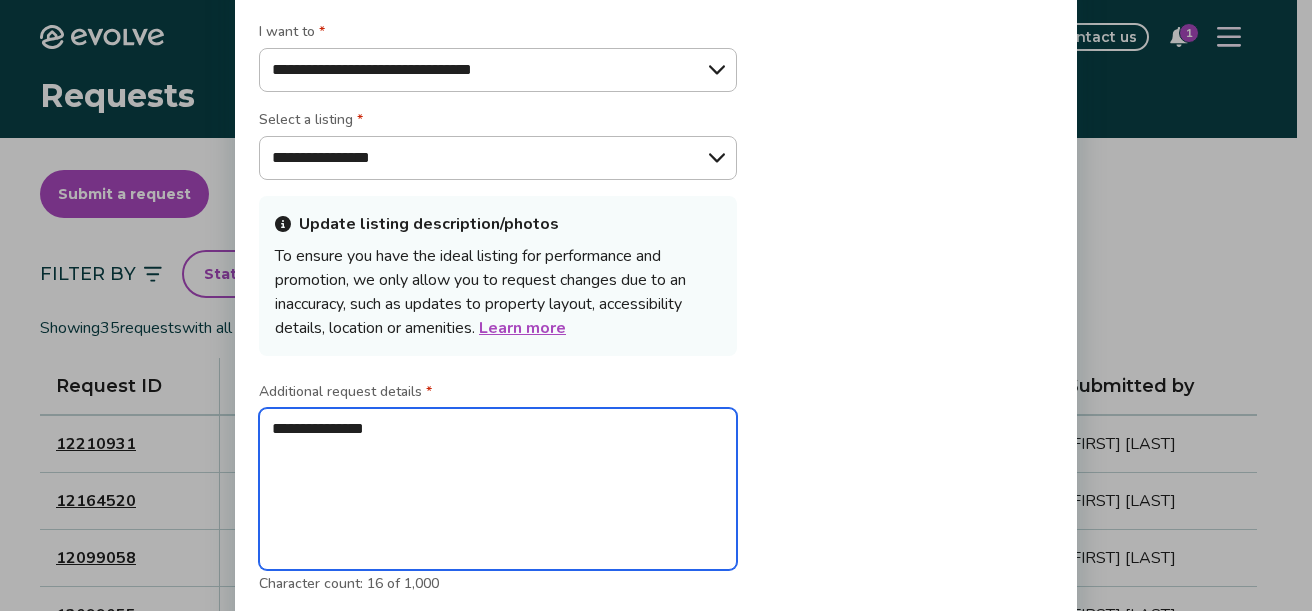 type on "**********" 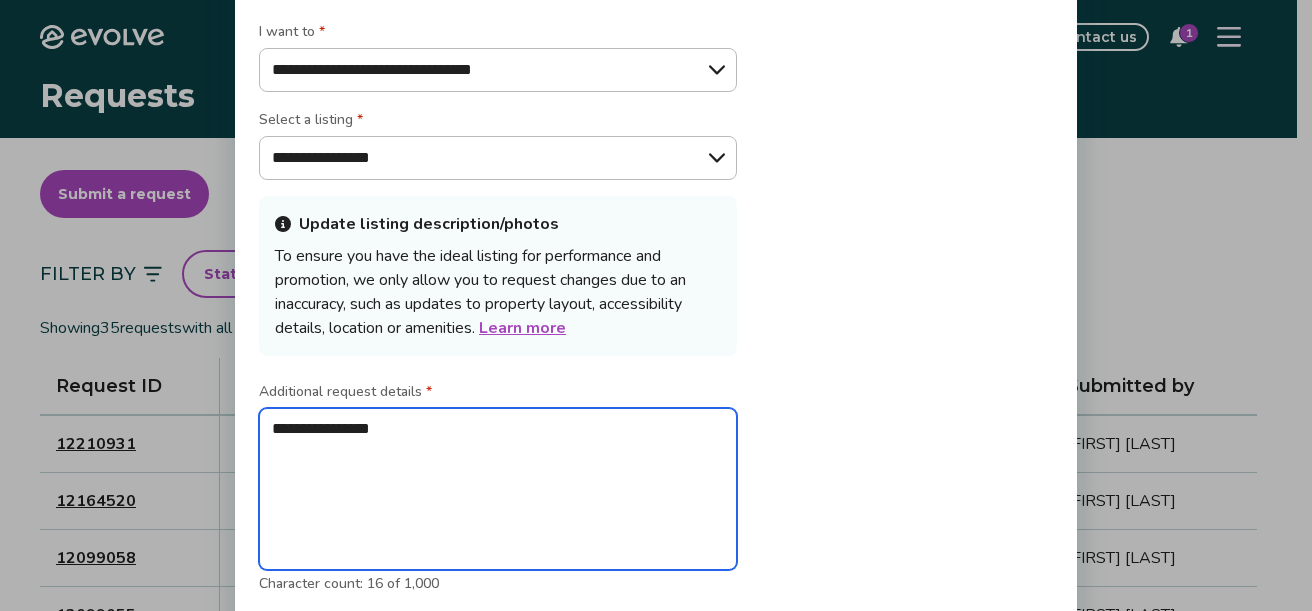 type on "**********" 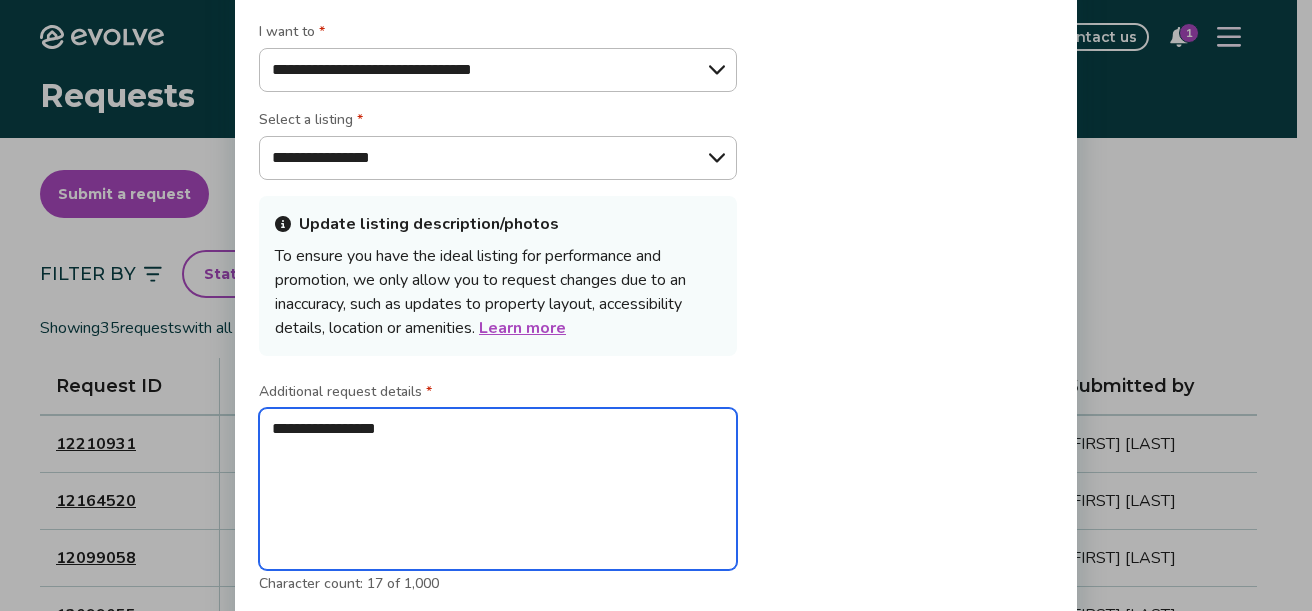 type on "**********" 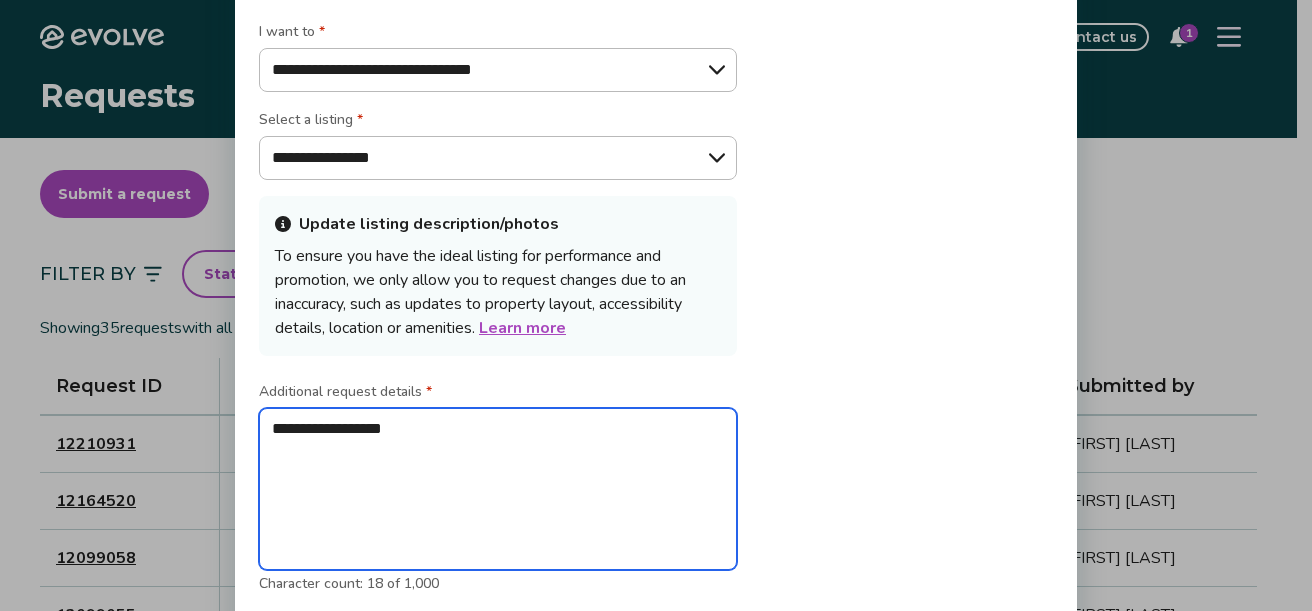 type on "**********" 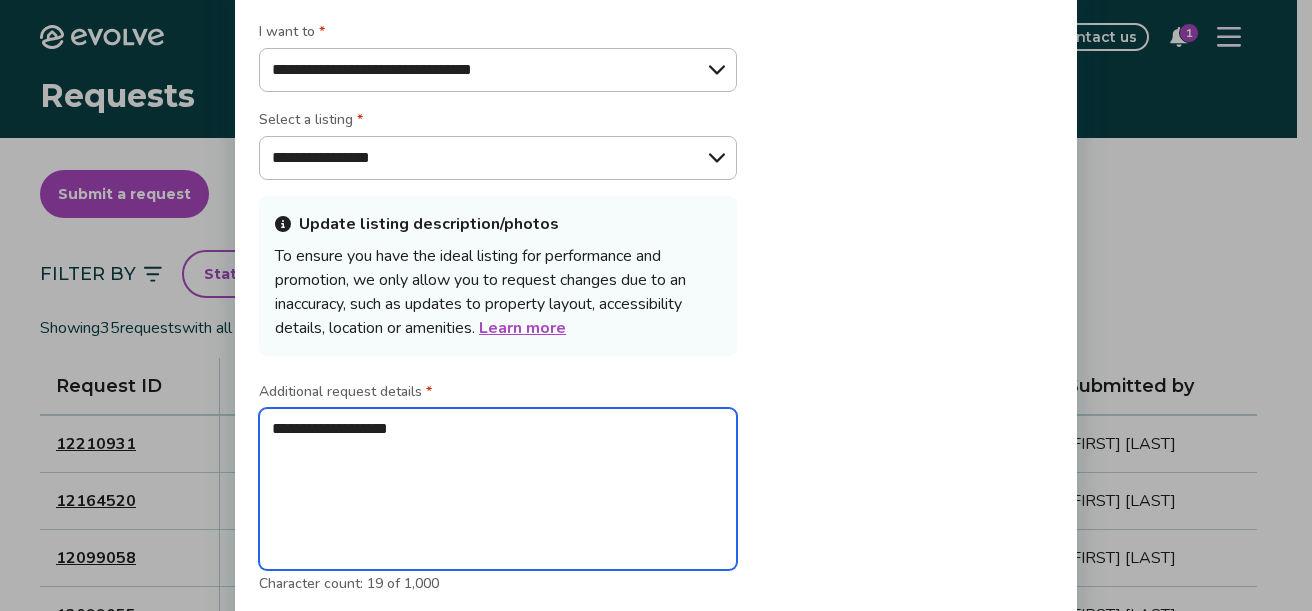type on "**********" 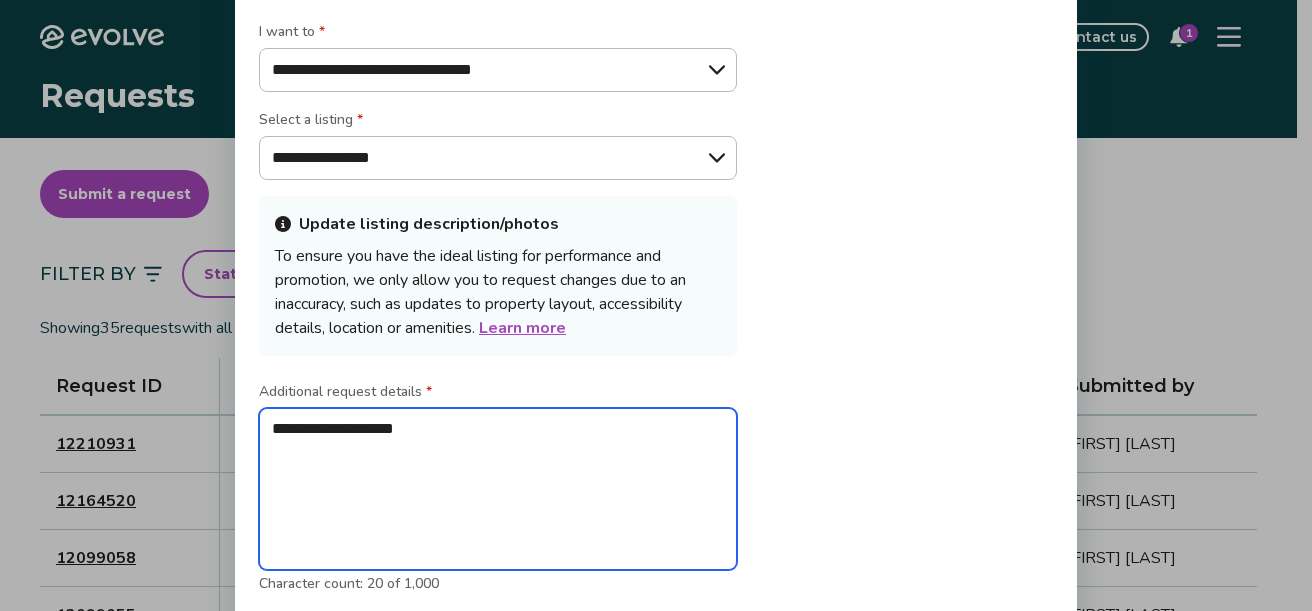 type on "**********" 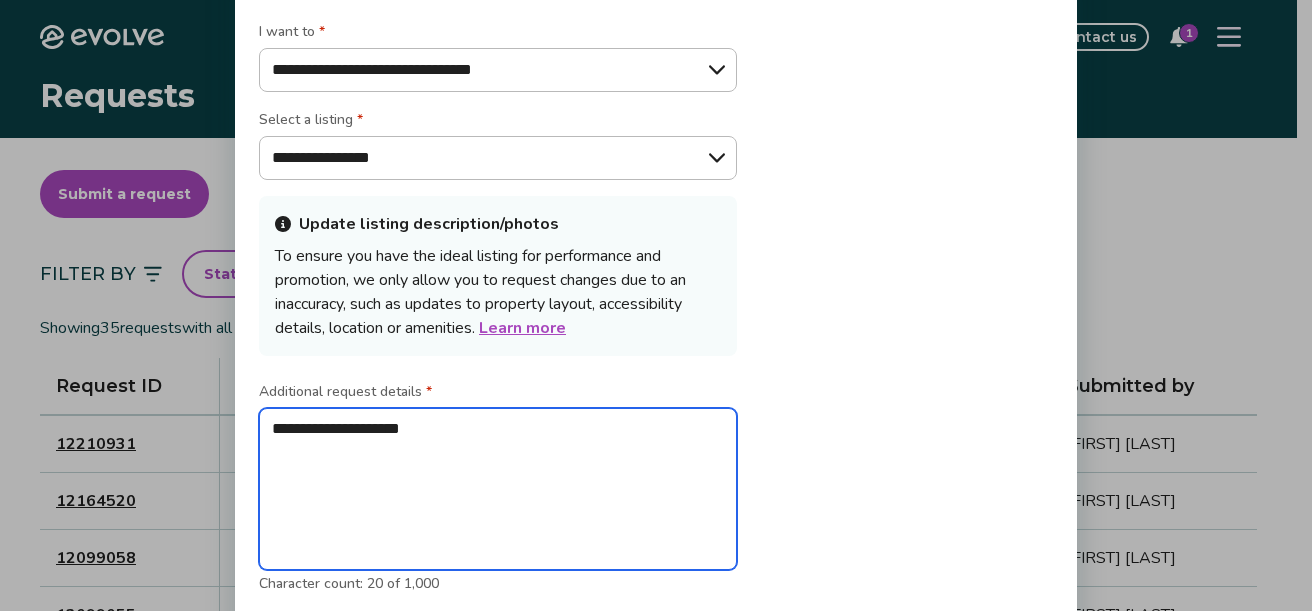 type on "*" 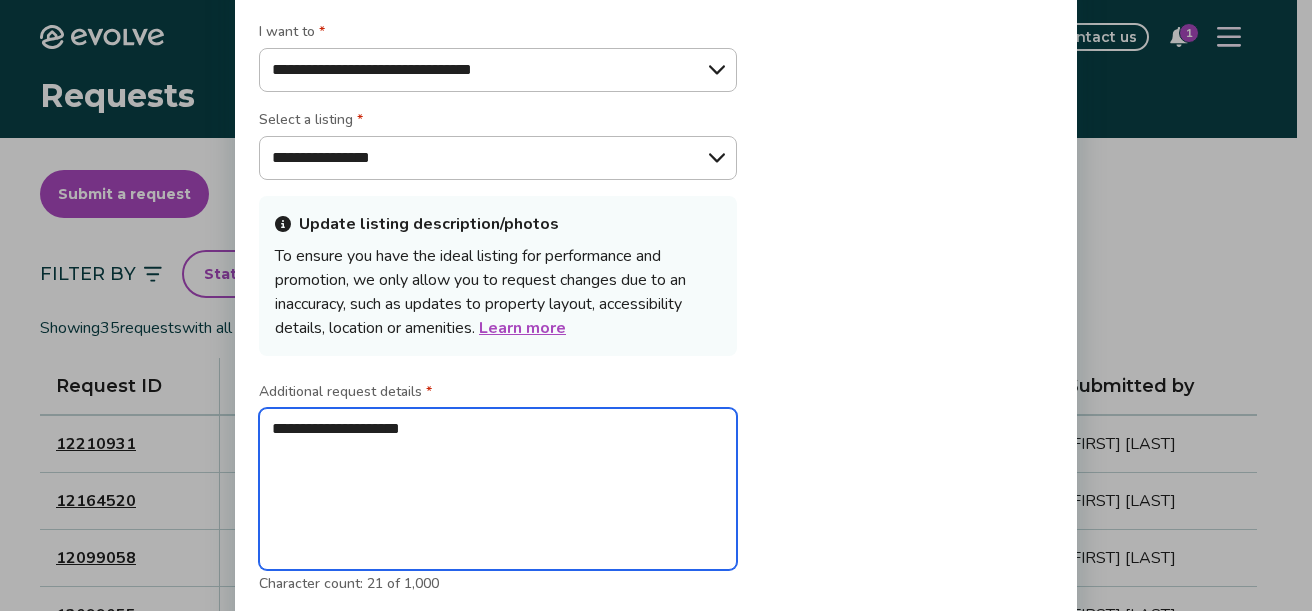 type on "**********" 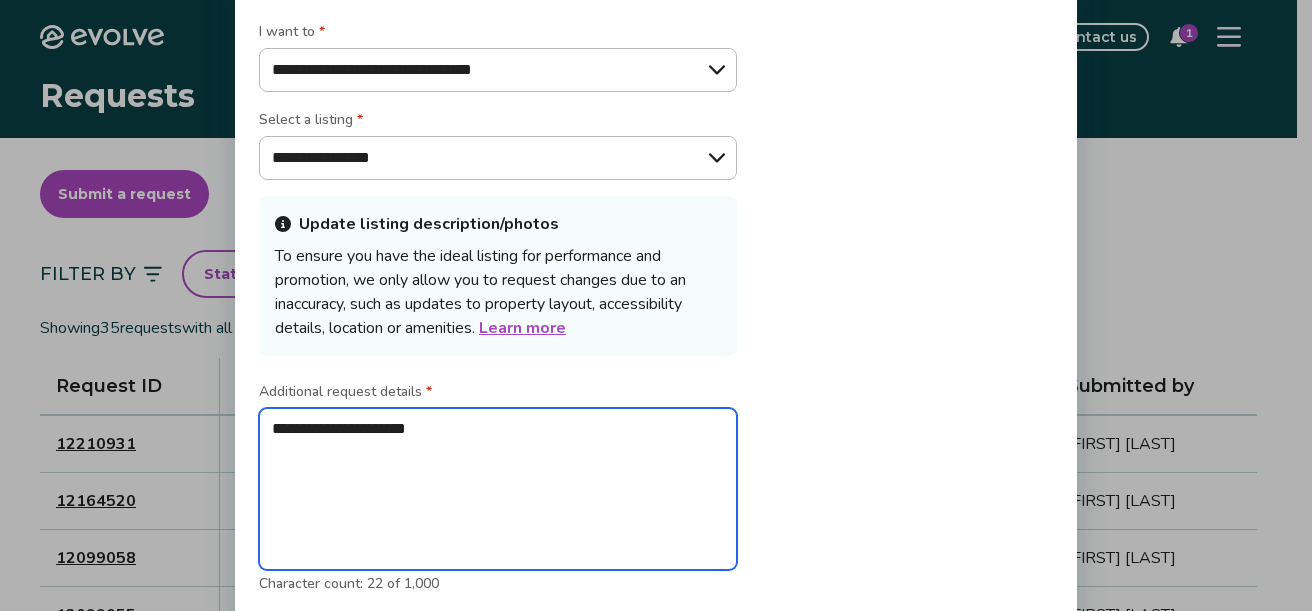type on "**********" 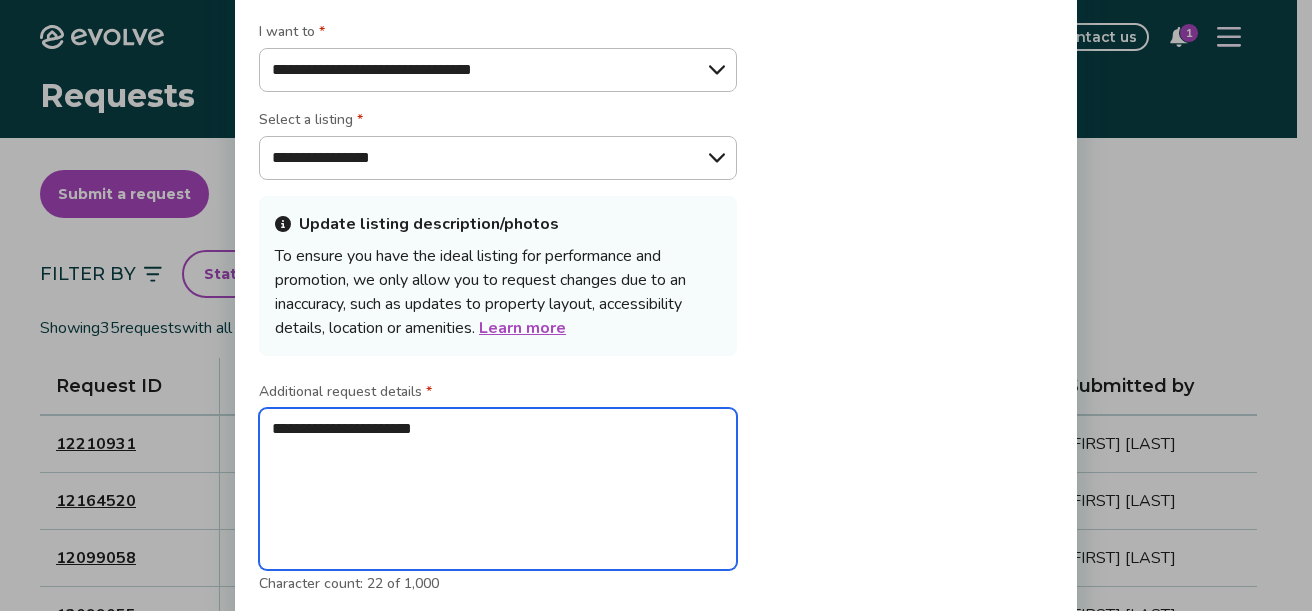type on "*" 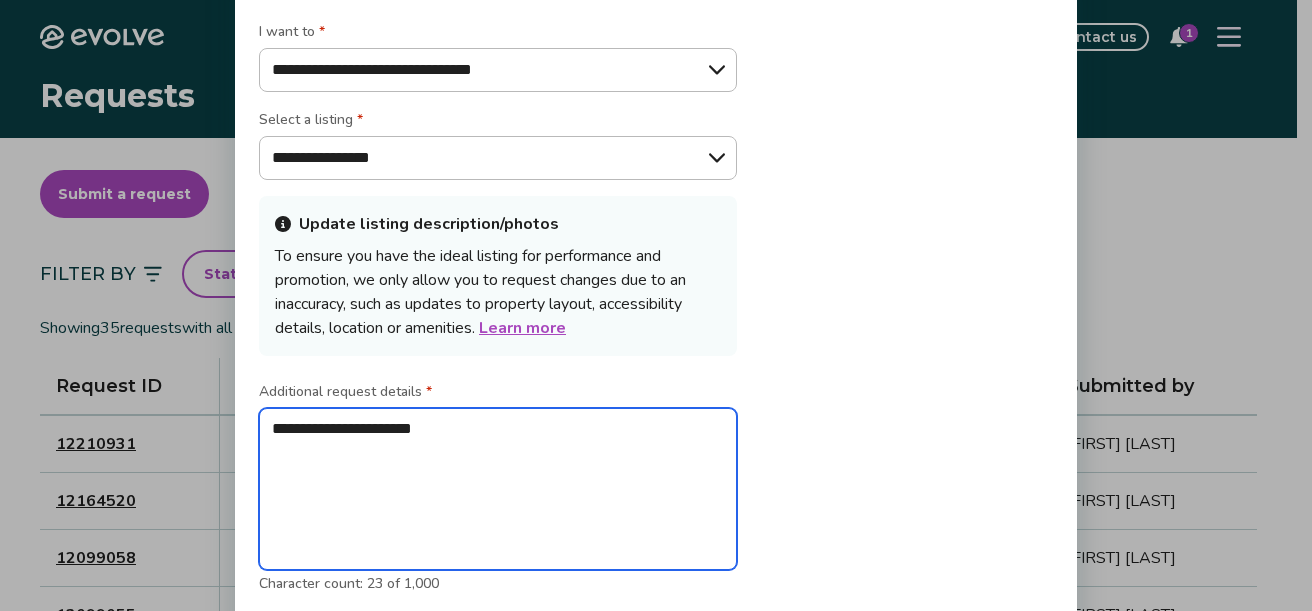type on "**********" 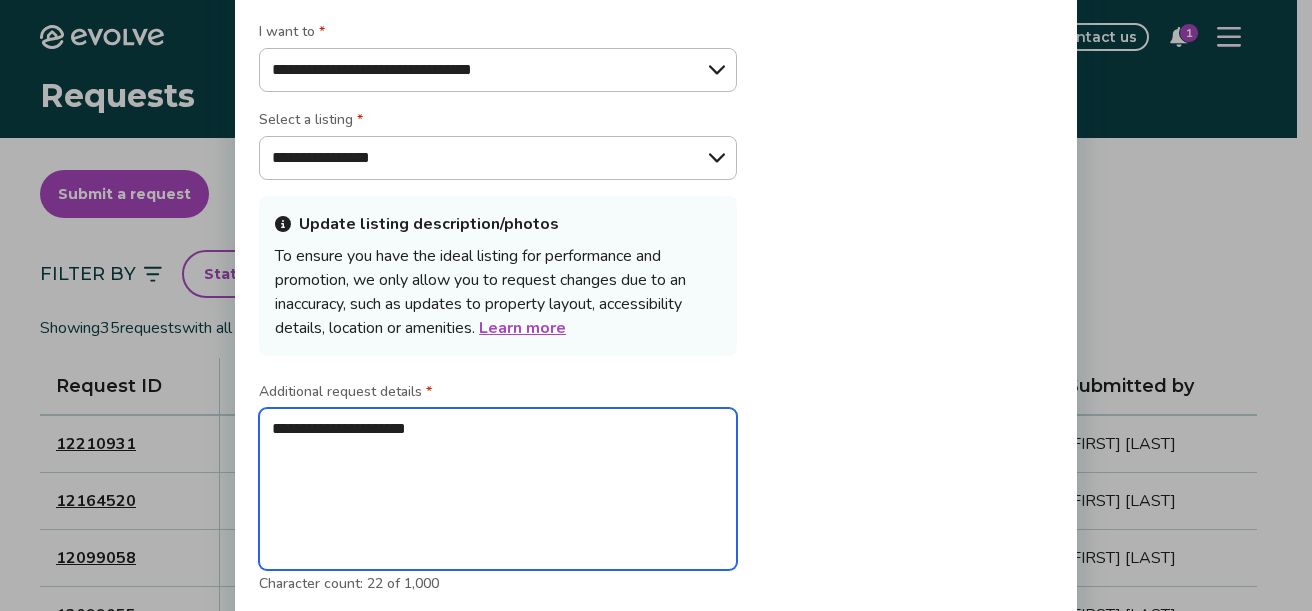 type on "**********" 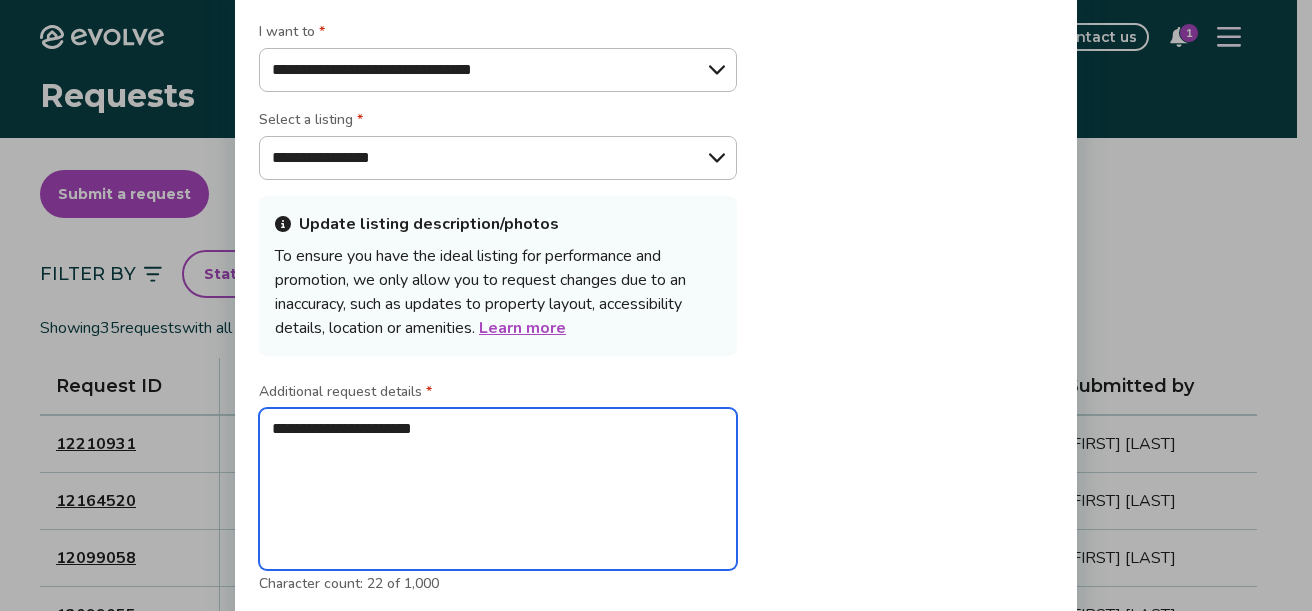 type on "**********" 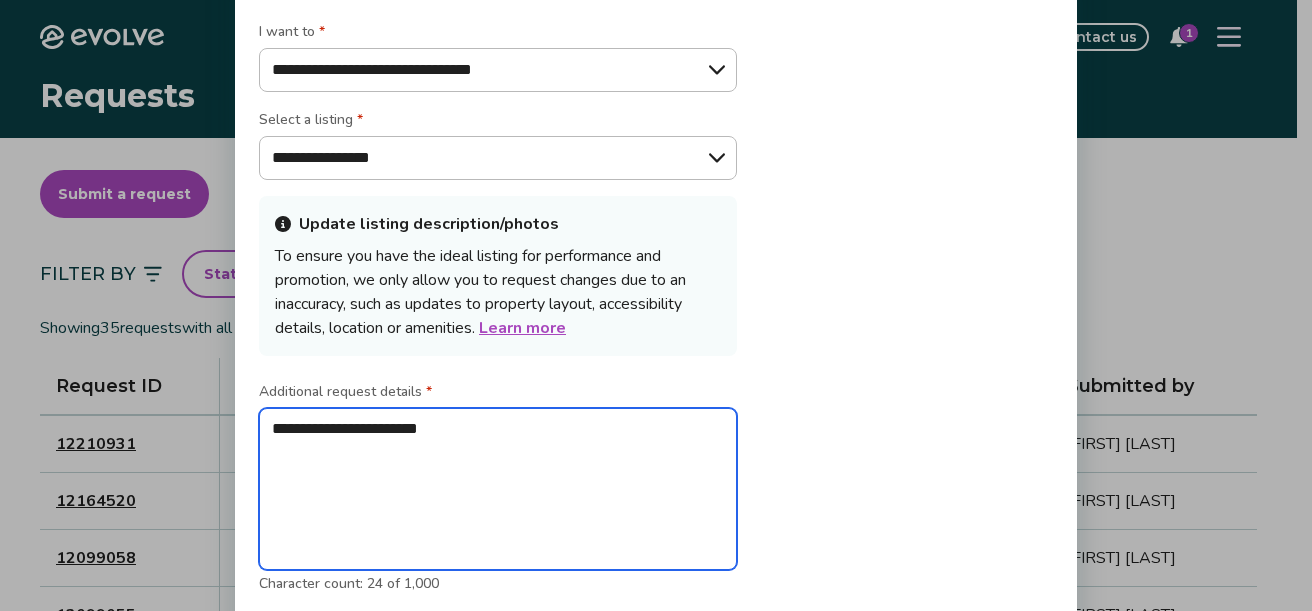 type on "**********" 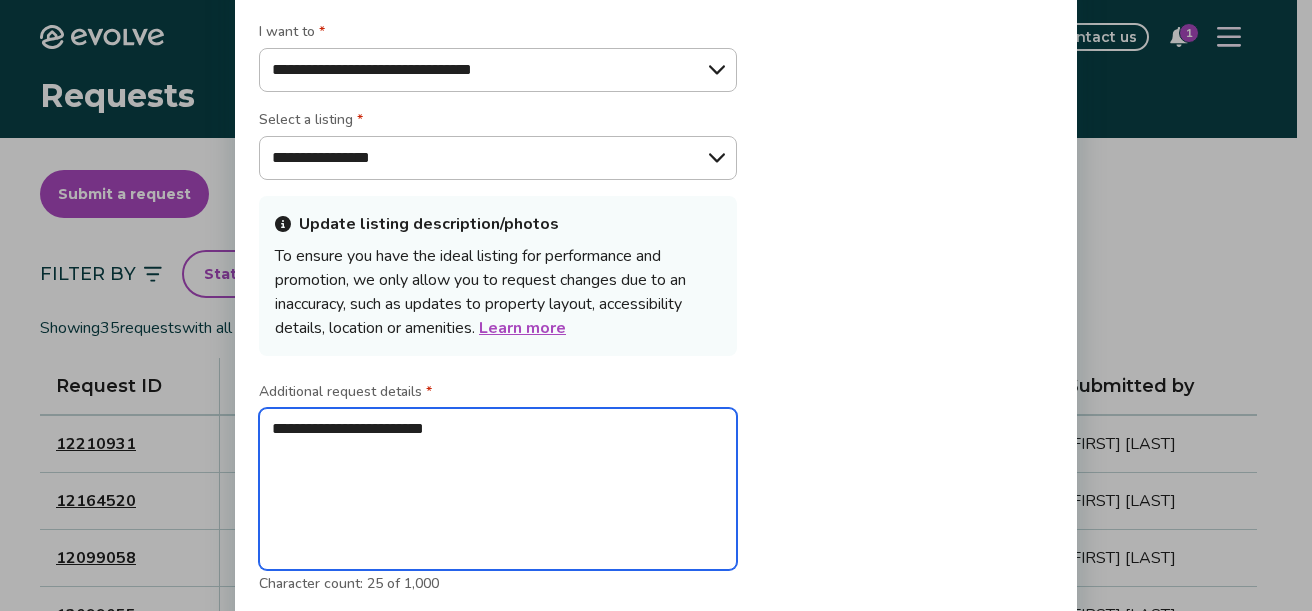 type on "**********" 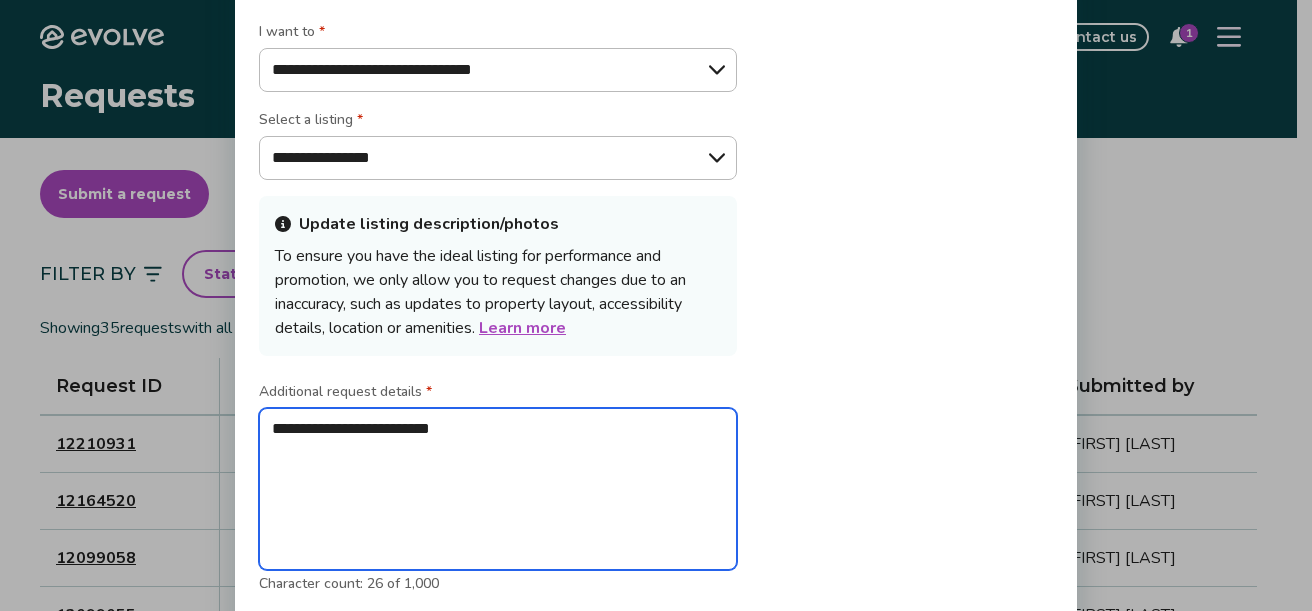 type on "**********" 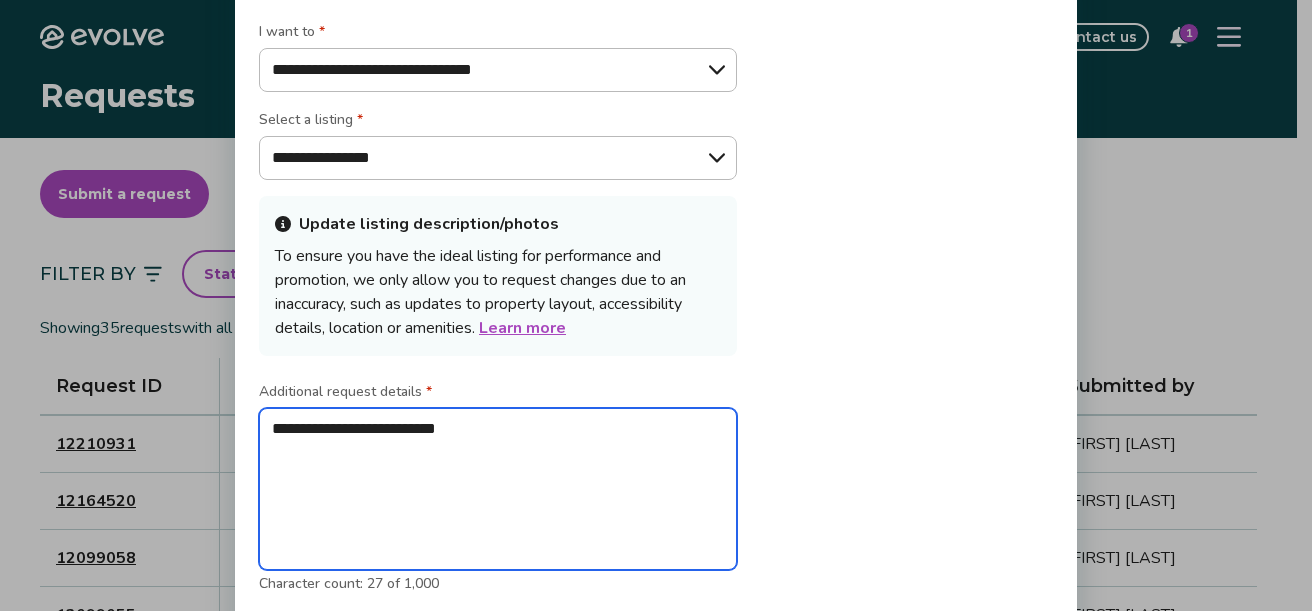 type on "**********" 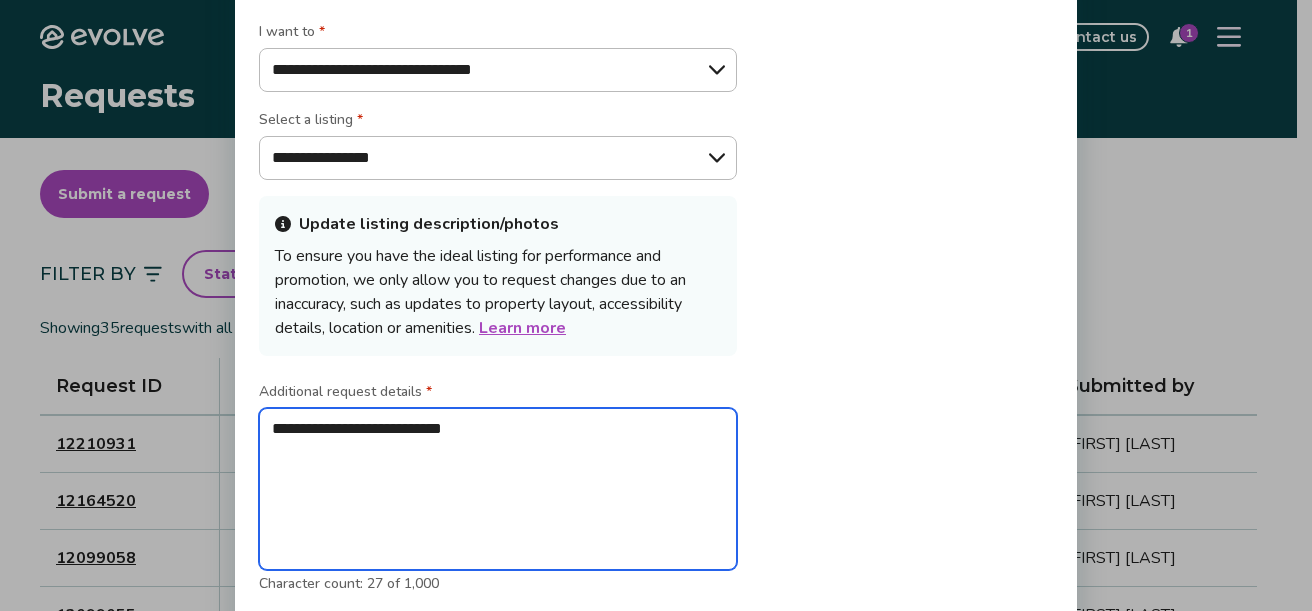 type on "**********" 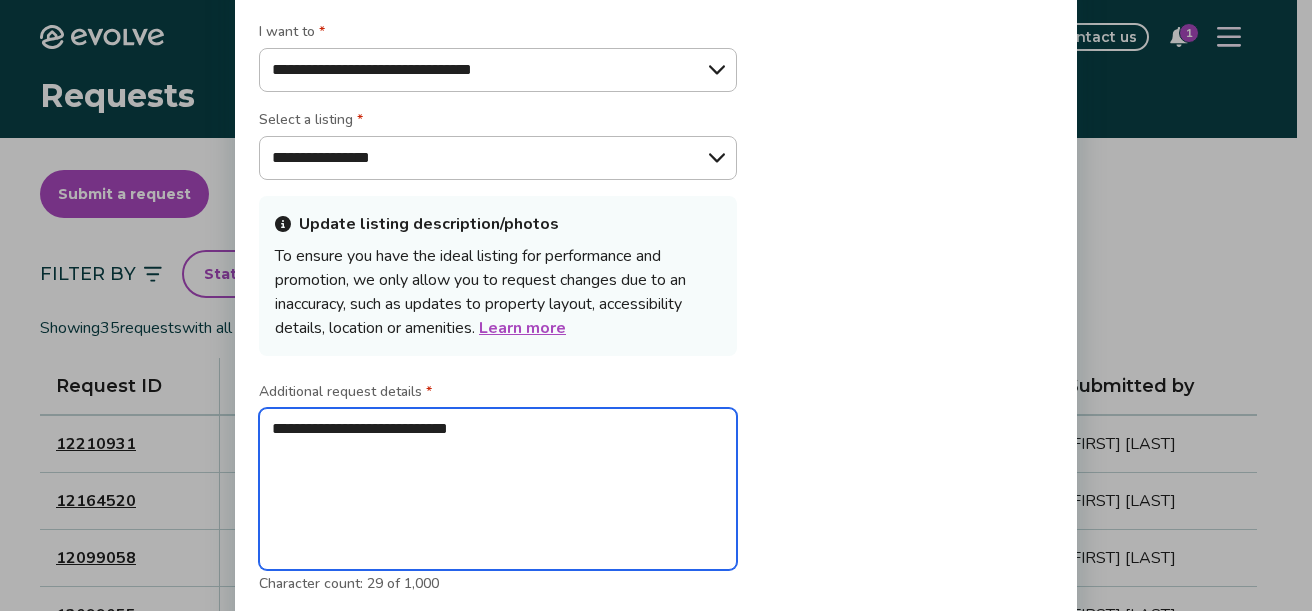 type on "**********" 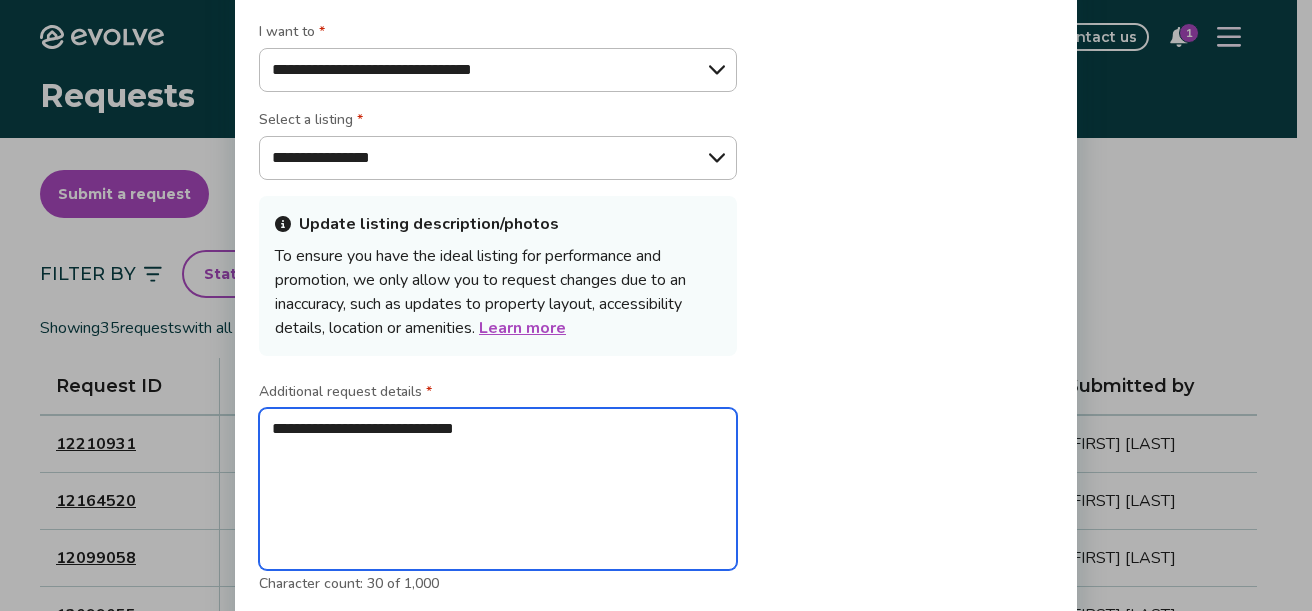 type on "**********" 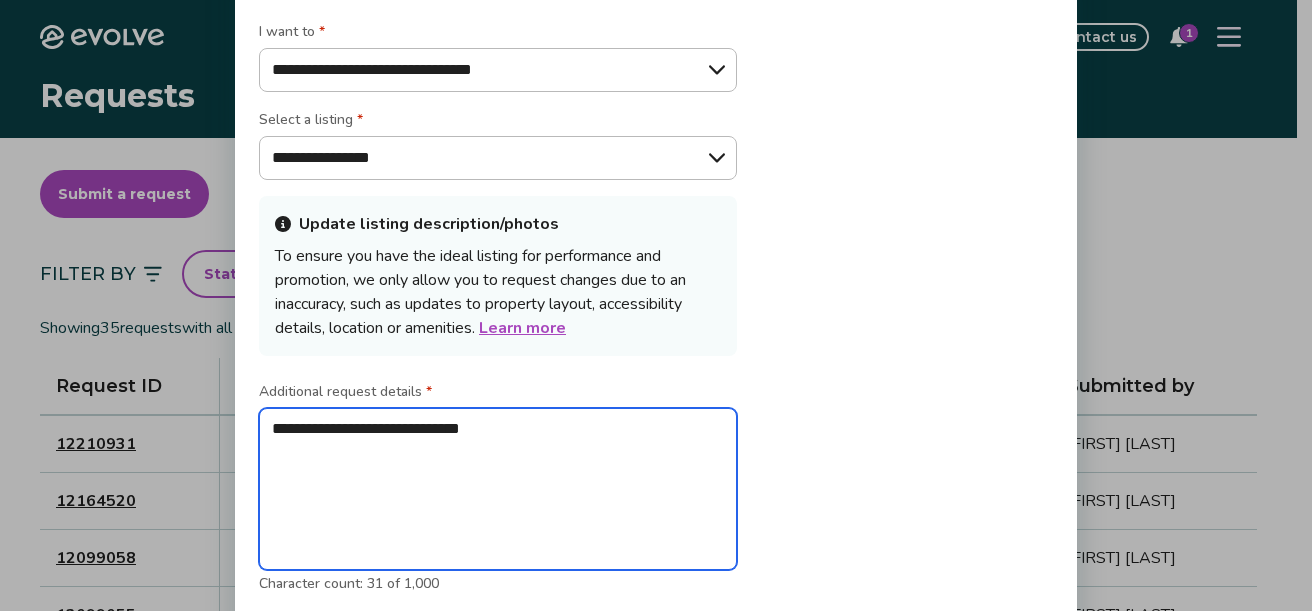 type on "**********" 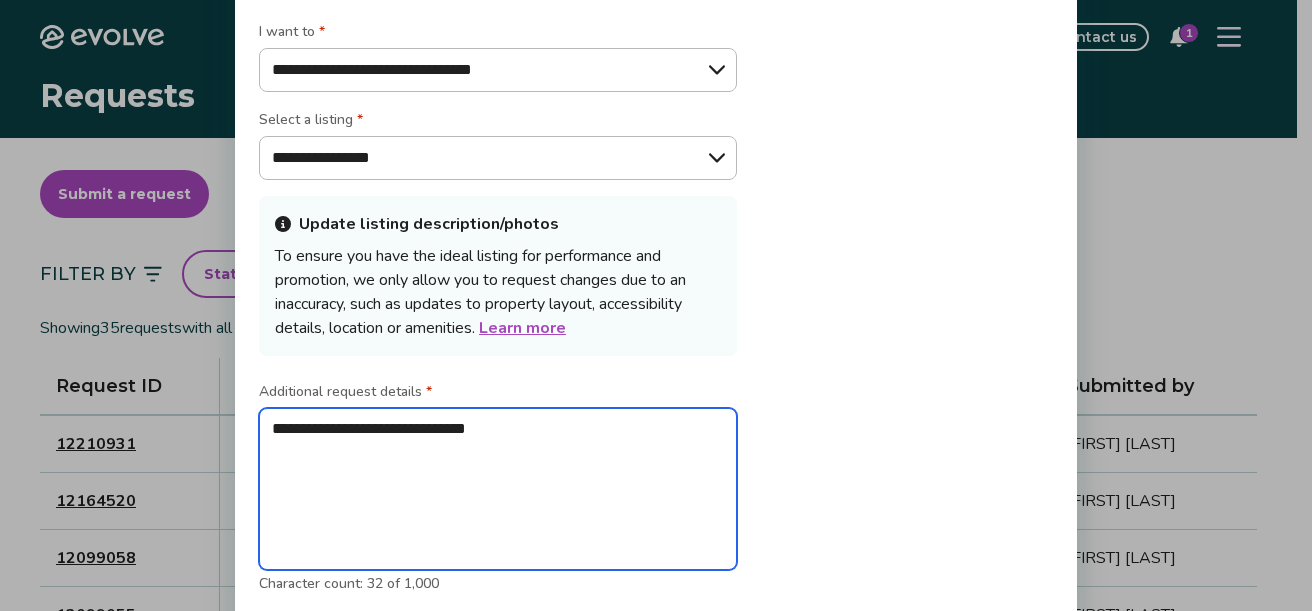 type on "**********" 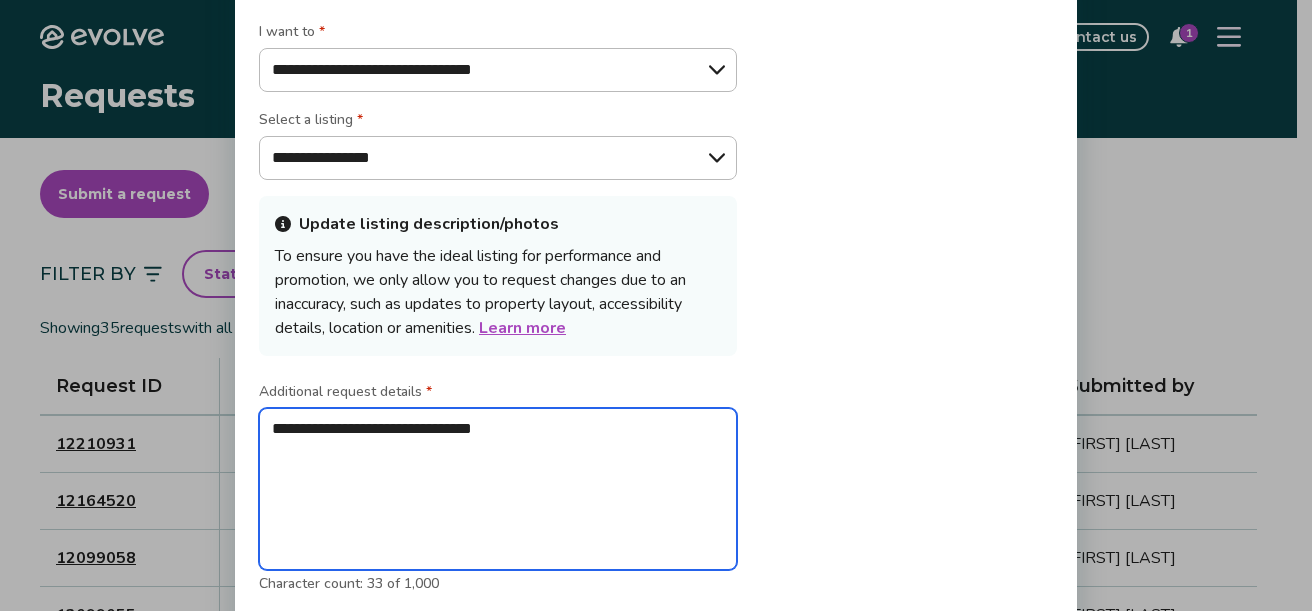 type on "**********" 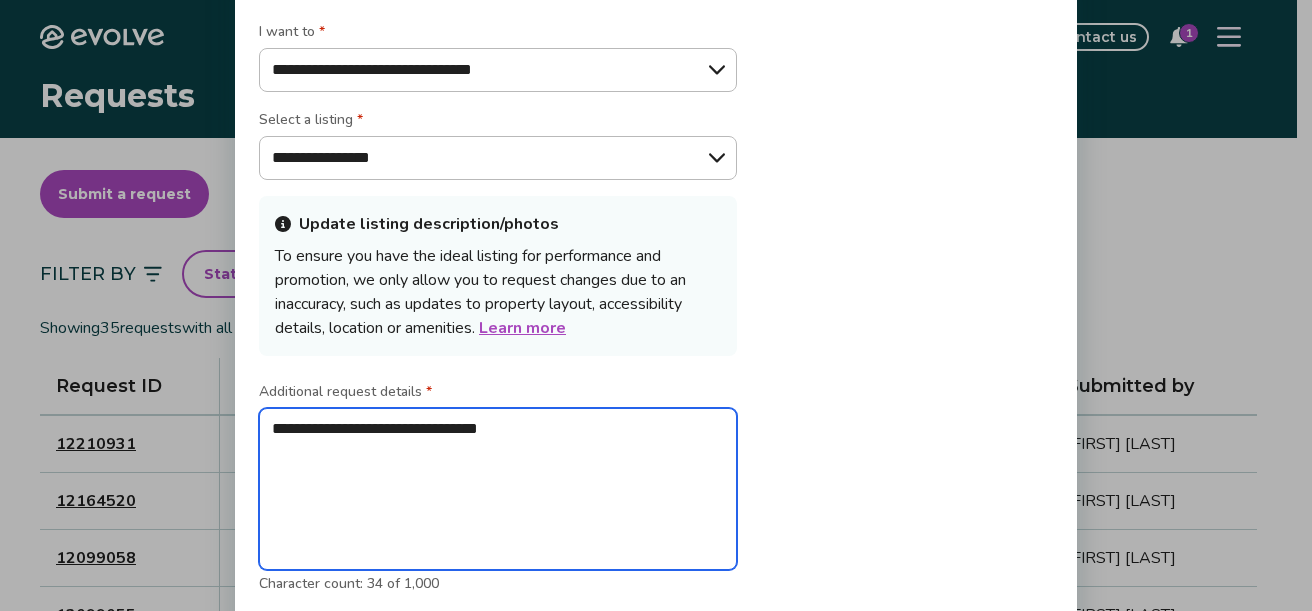 type on "**********" 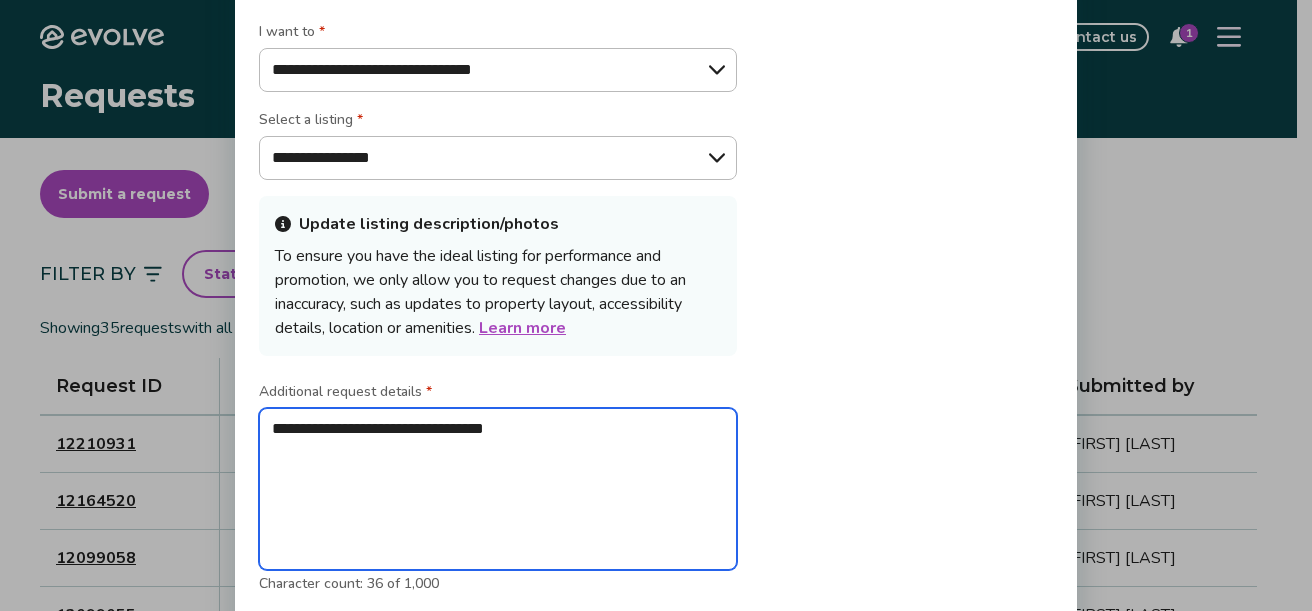 type on "**********" 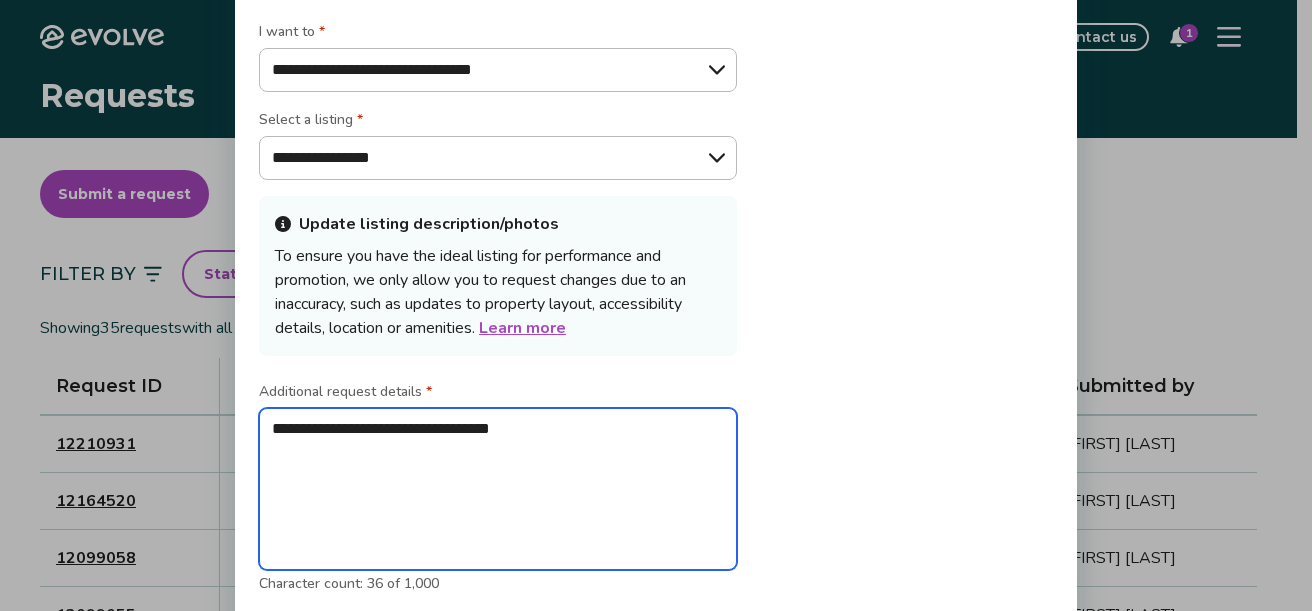 type on "**********" 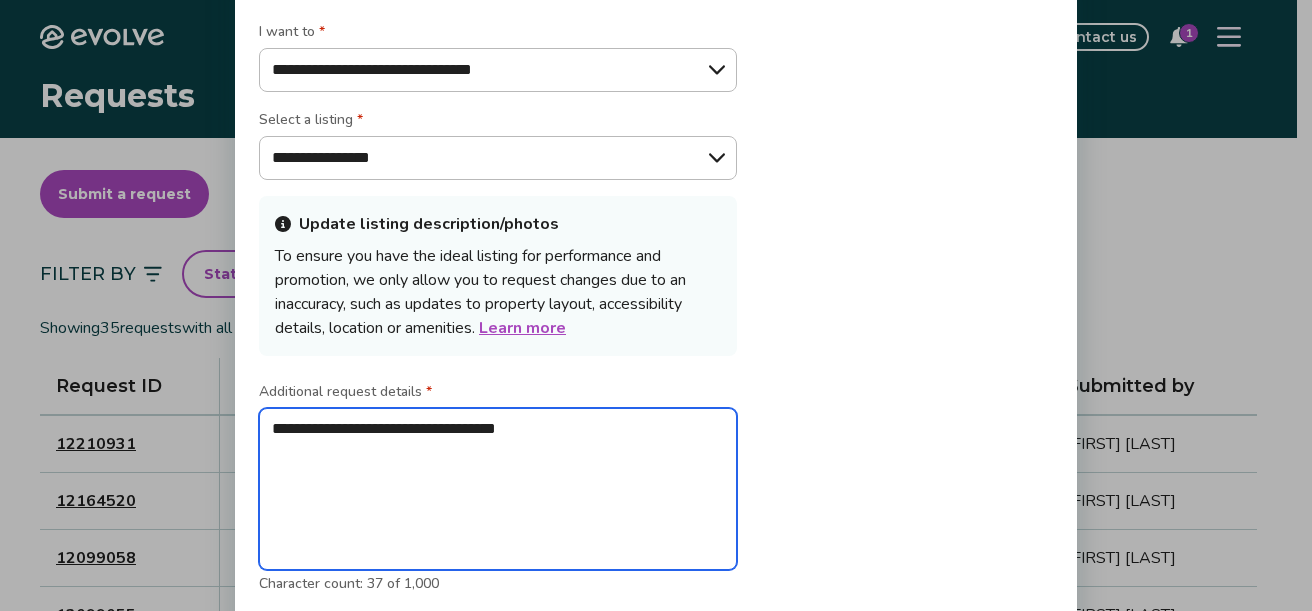 type on "**********" 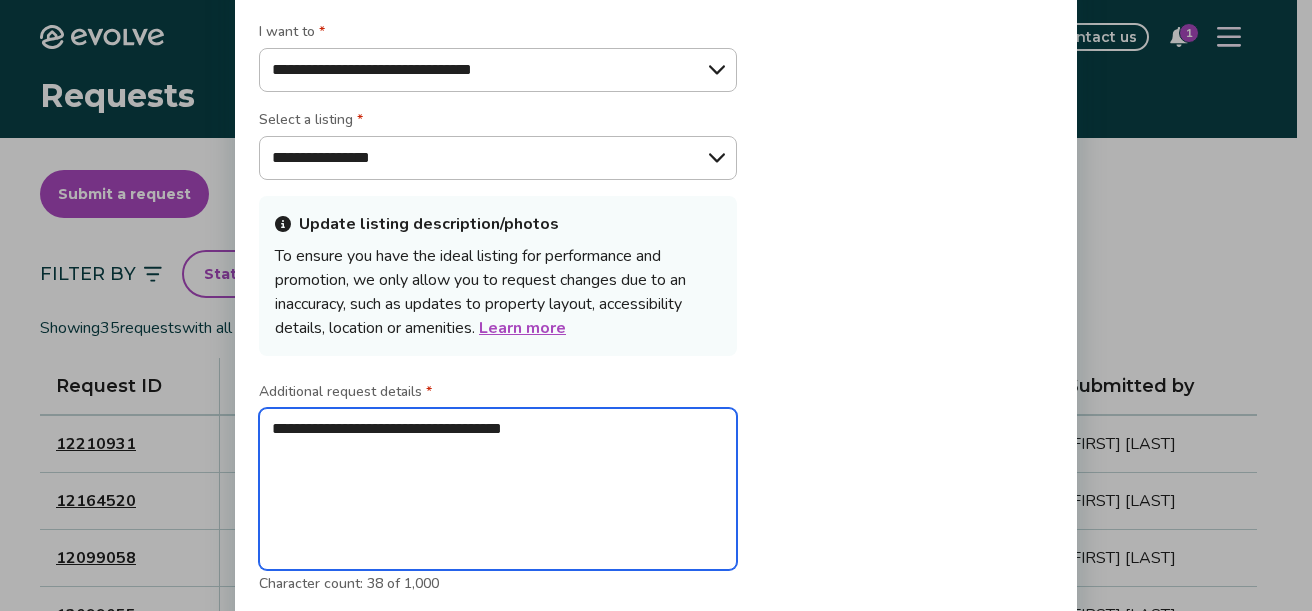 type on "**********" 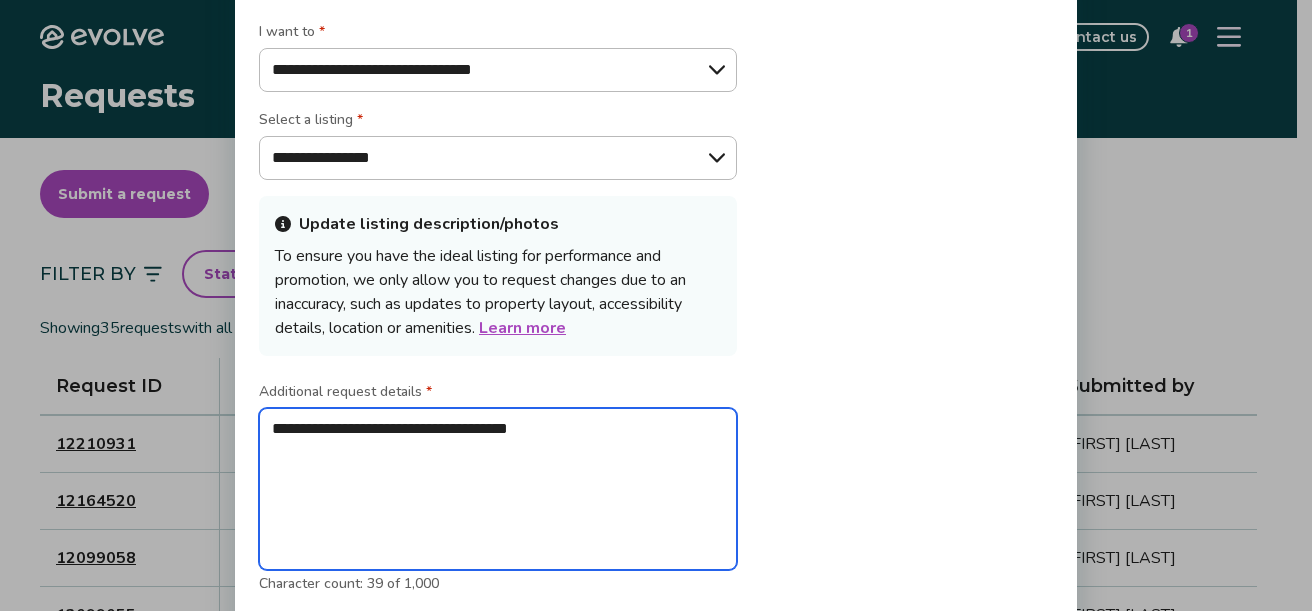 type on "**********" 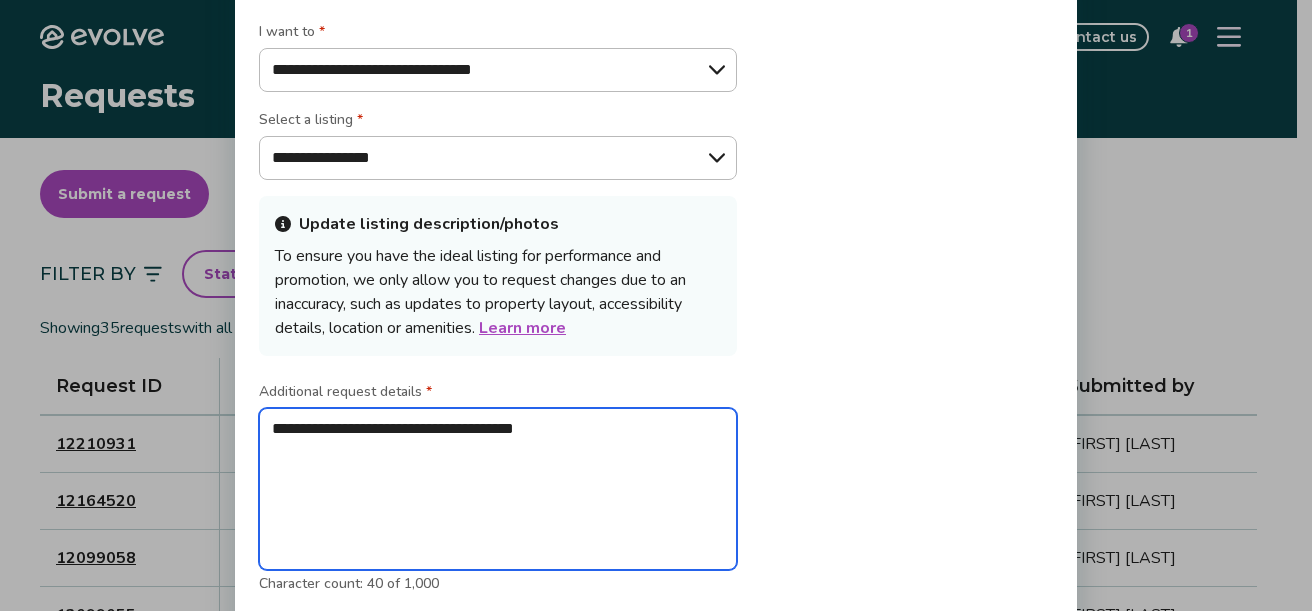 type on "**********" 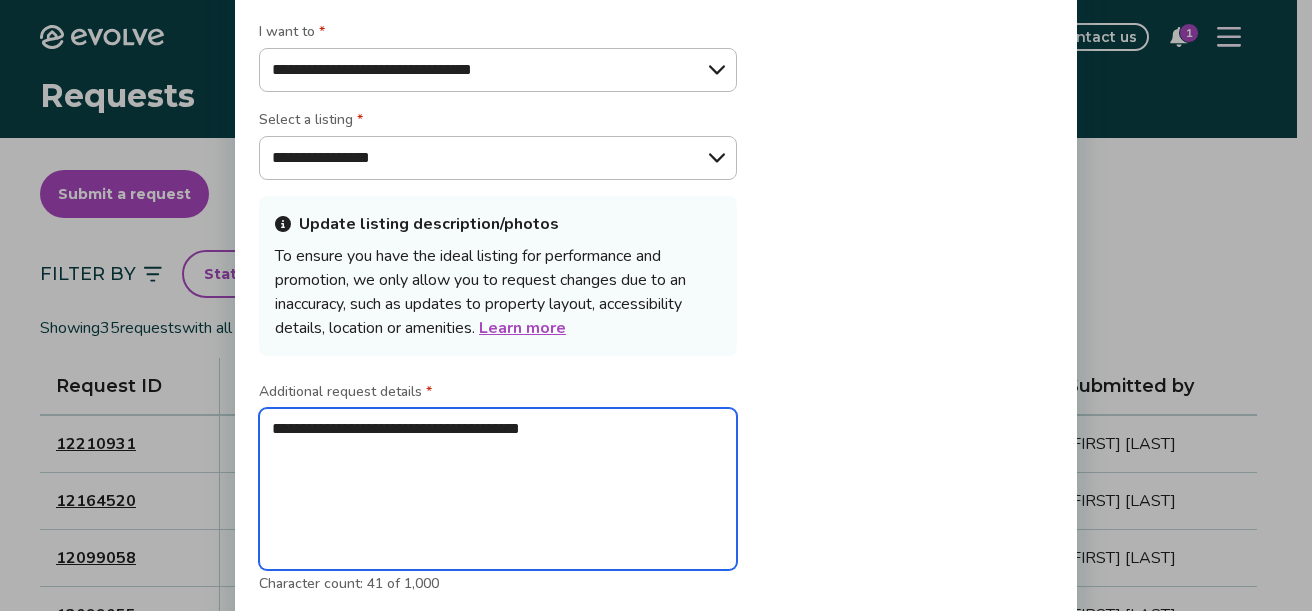 type on "**********" 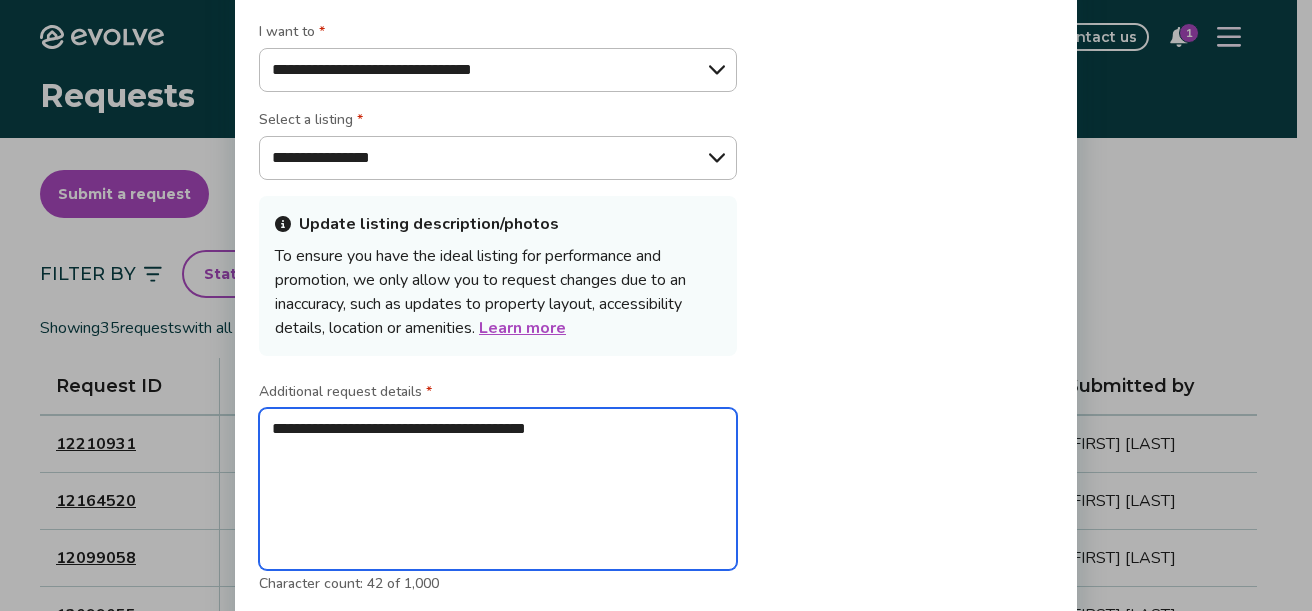 type on "**********" 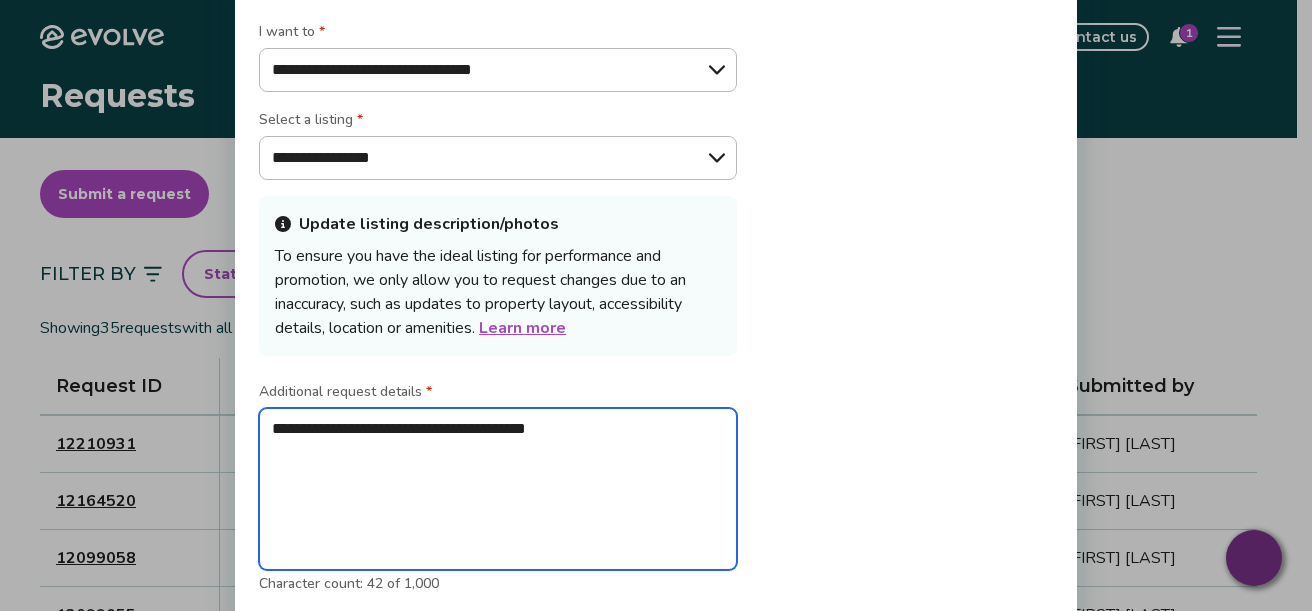 type on "*" 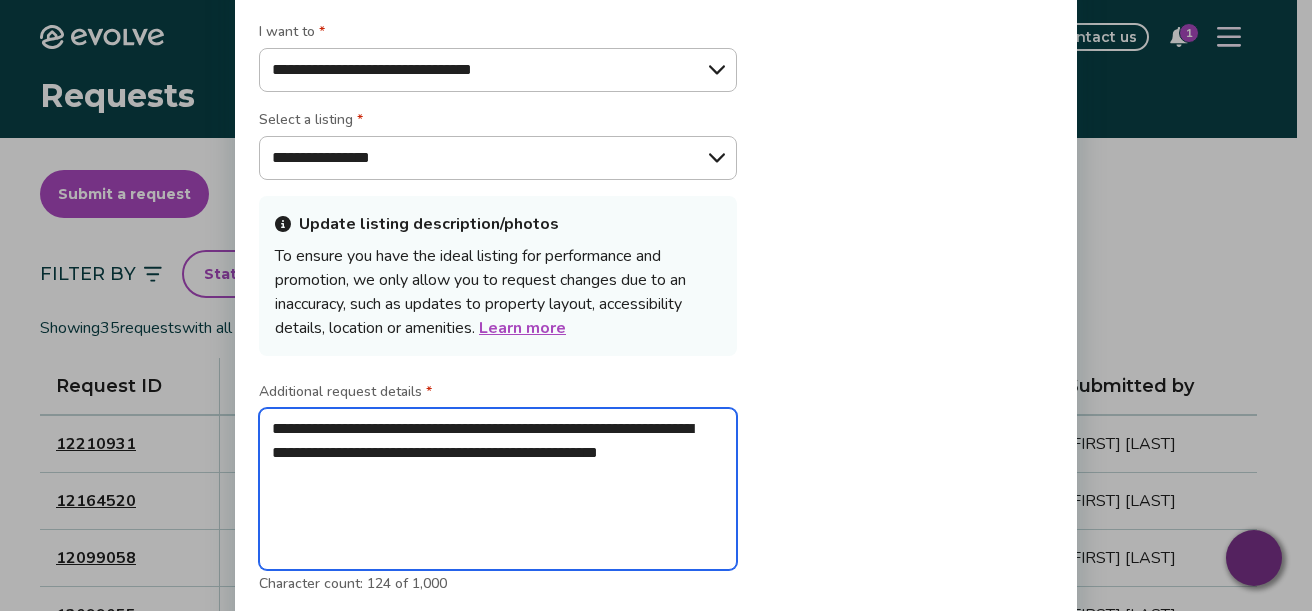 type on "**********" 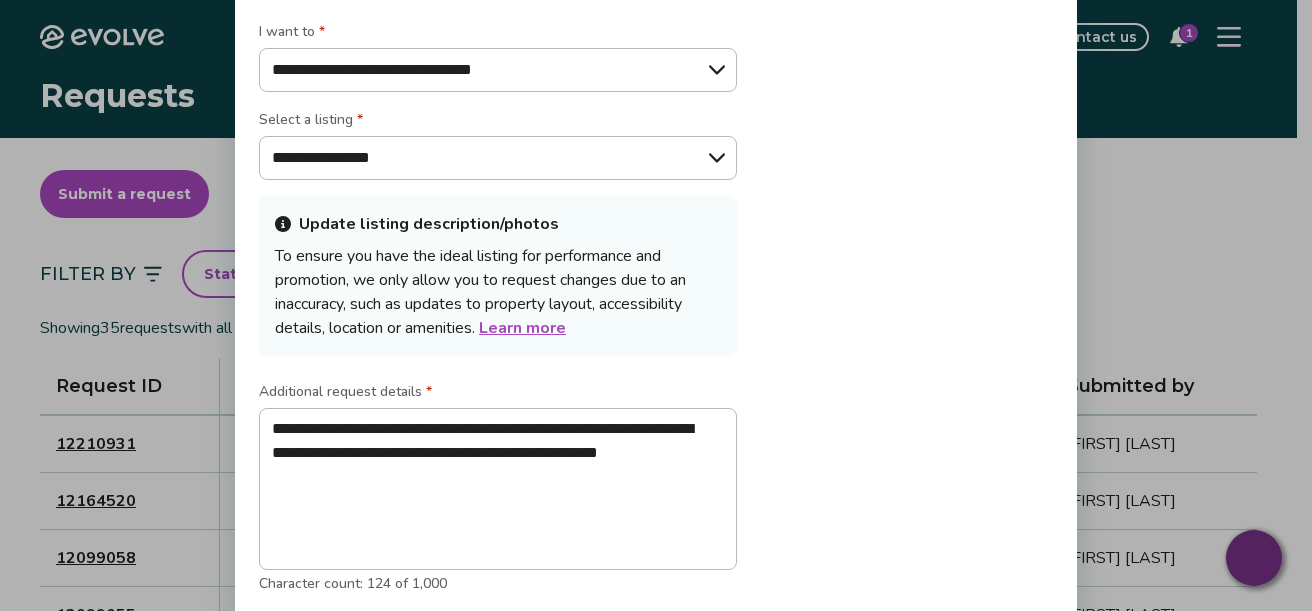 click on "Update listing description/photos To ensure you have the ideal listing for performance and promotion, we only allow you to request changes due to an inaccuracy, such as updates to property layout, accessibility details, location or amenities.   Learn more" at bounding box center [498, 276] 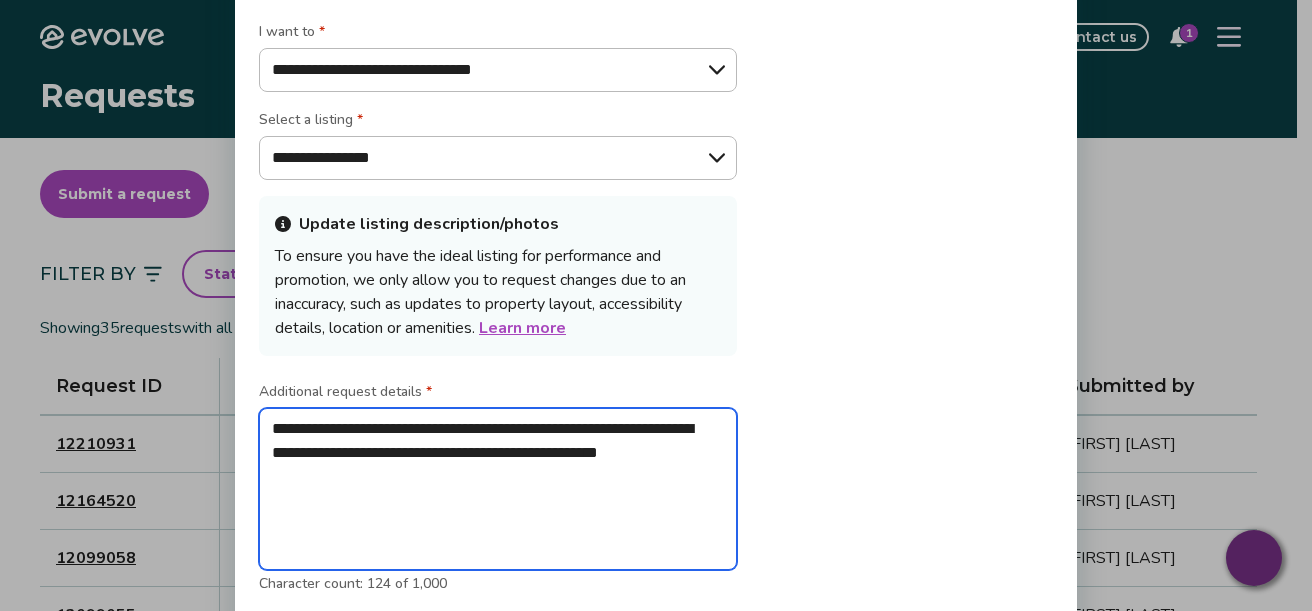 drag, startPoint x: 534, startPoint y: 488, endPoint x: 263, endPoint y: 433, distance: 276.52487 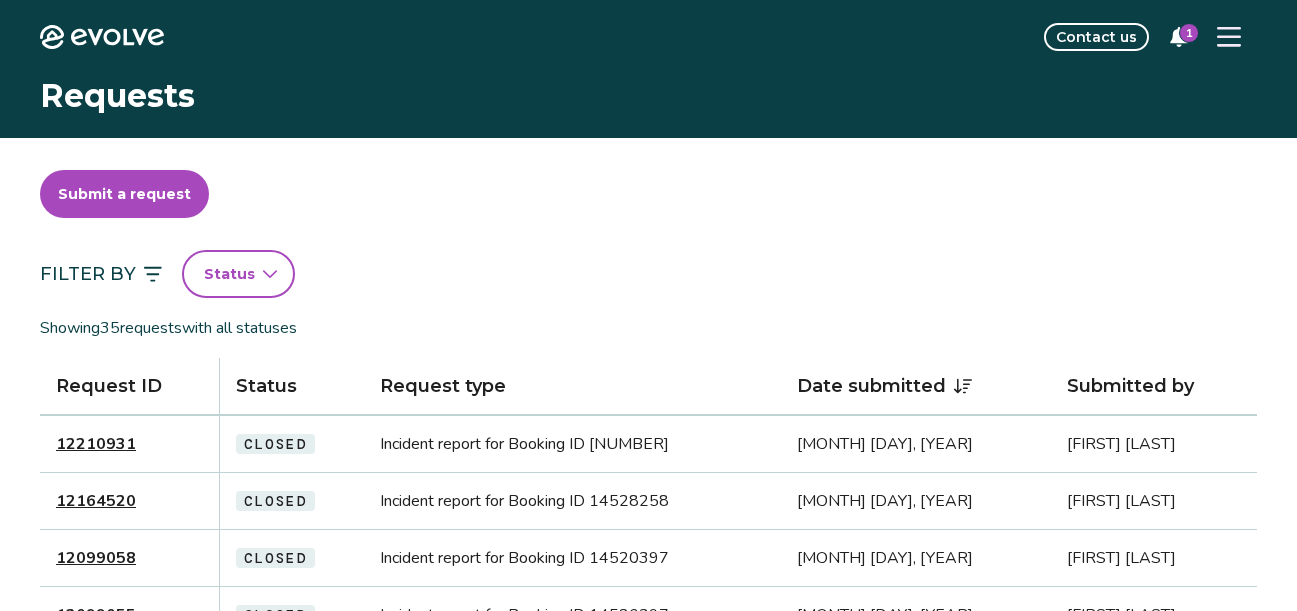 scroll, scrollTop: 0, scrollLeft: 0, axis: both 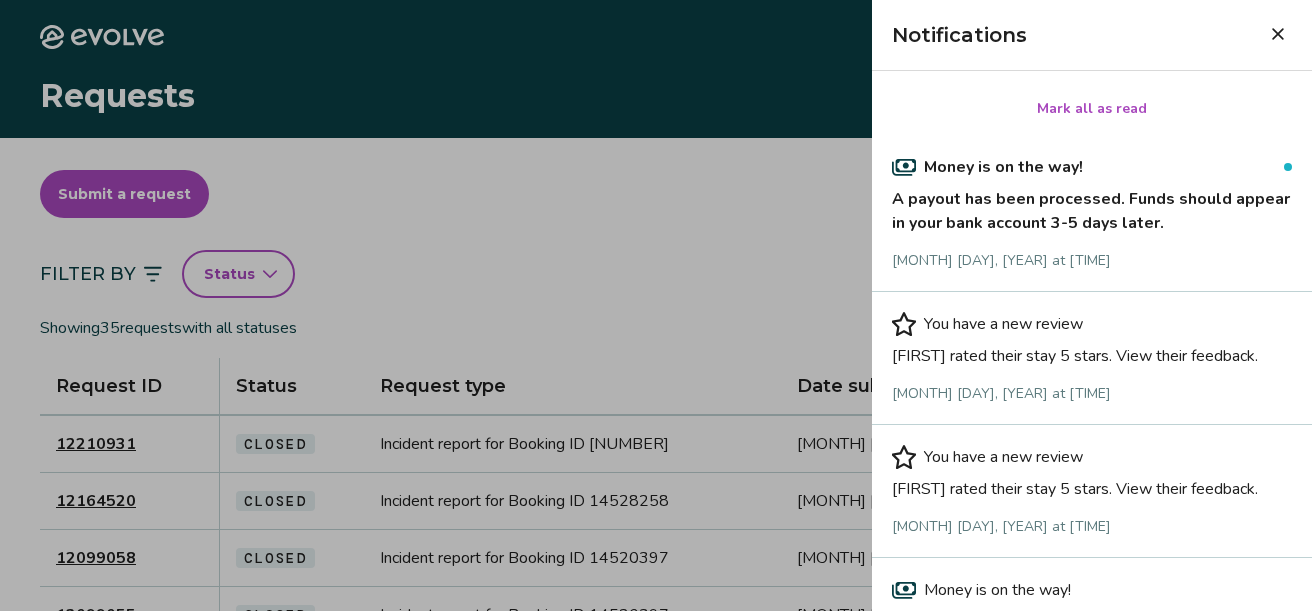 click on "A payout has been processed. Funds should appear in your bank account 3-5 days later." at bounding box center (1092, 207) 